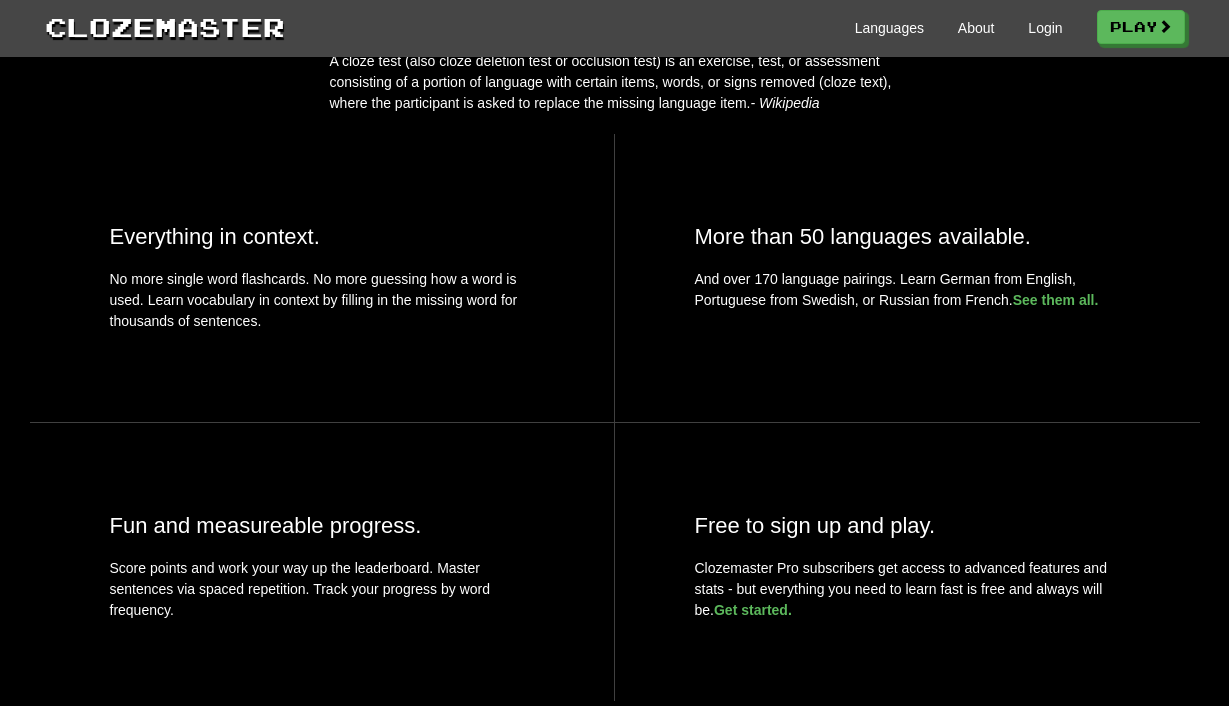 scroll, scrollTop: 0, scrollLeft: 0, axis: both 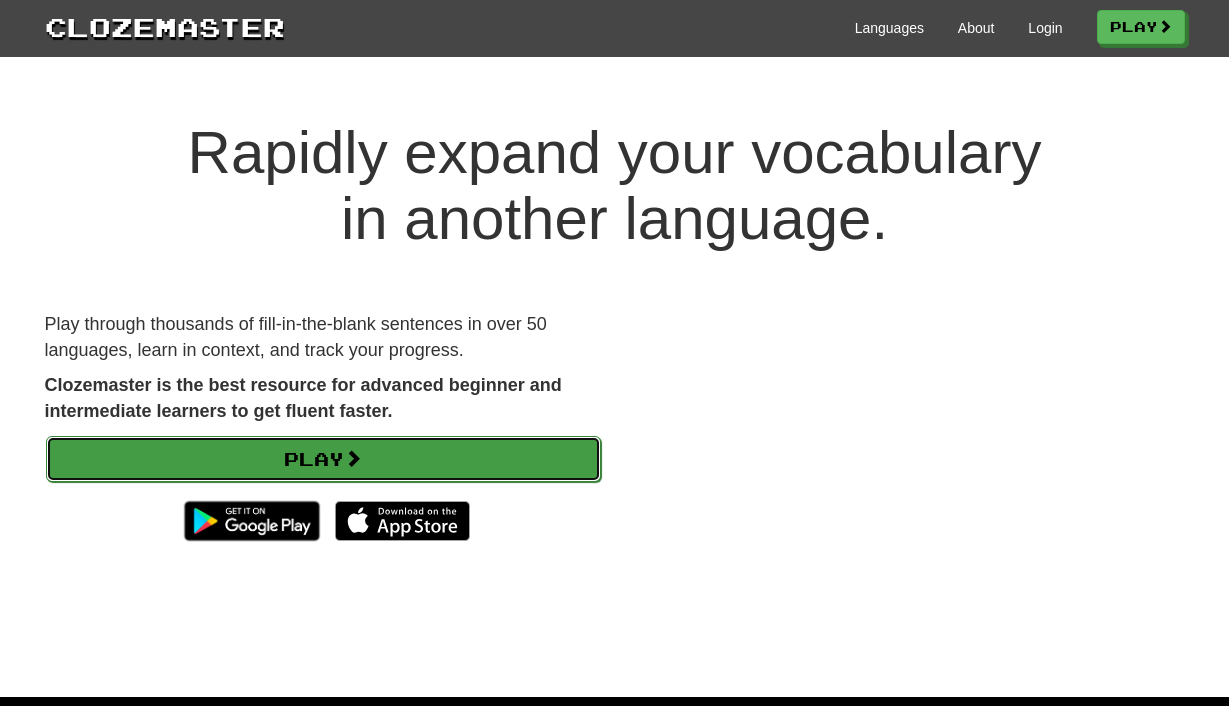 click on "Play" at bounding box center [323, 459] 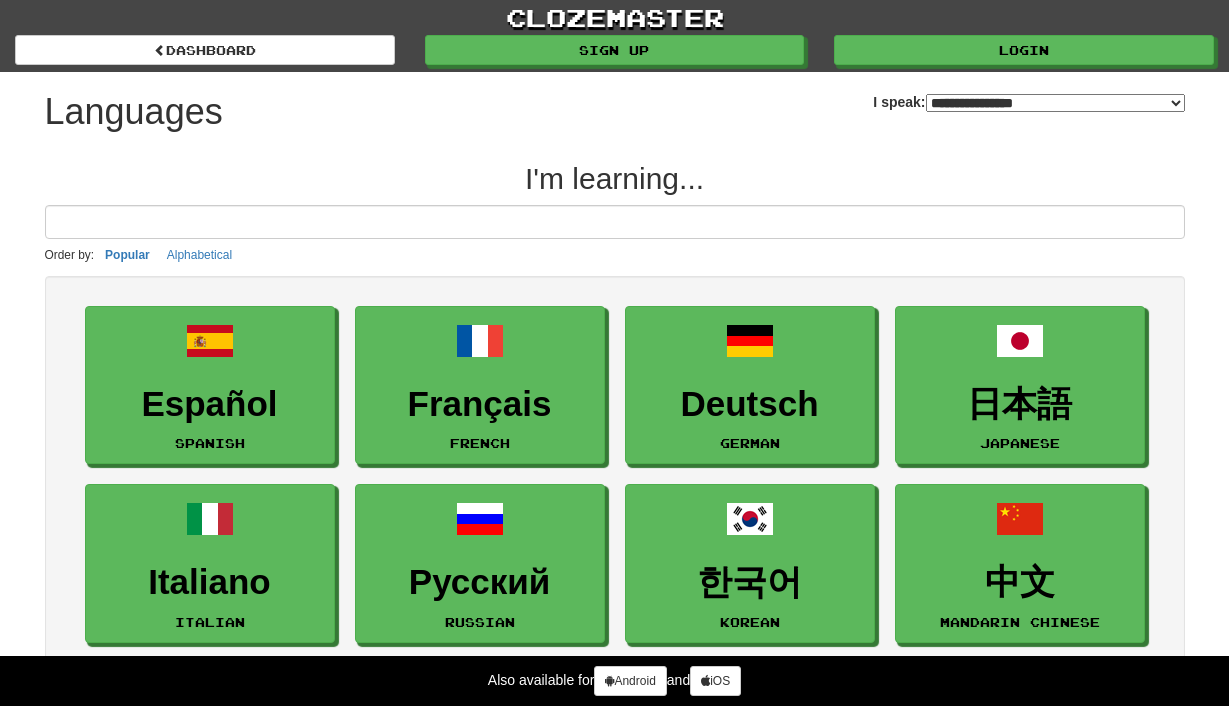 select on "*******" 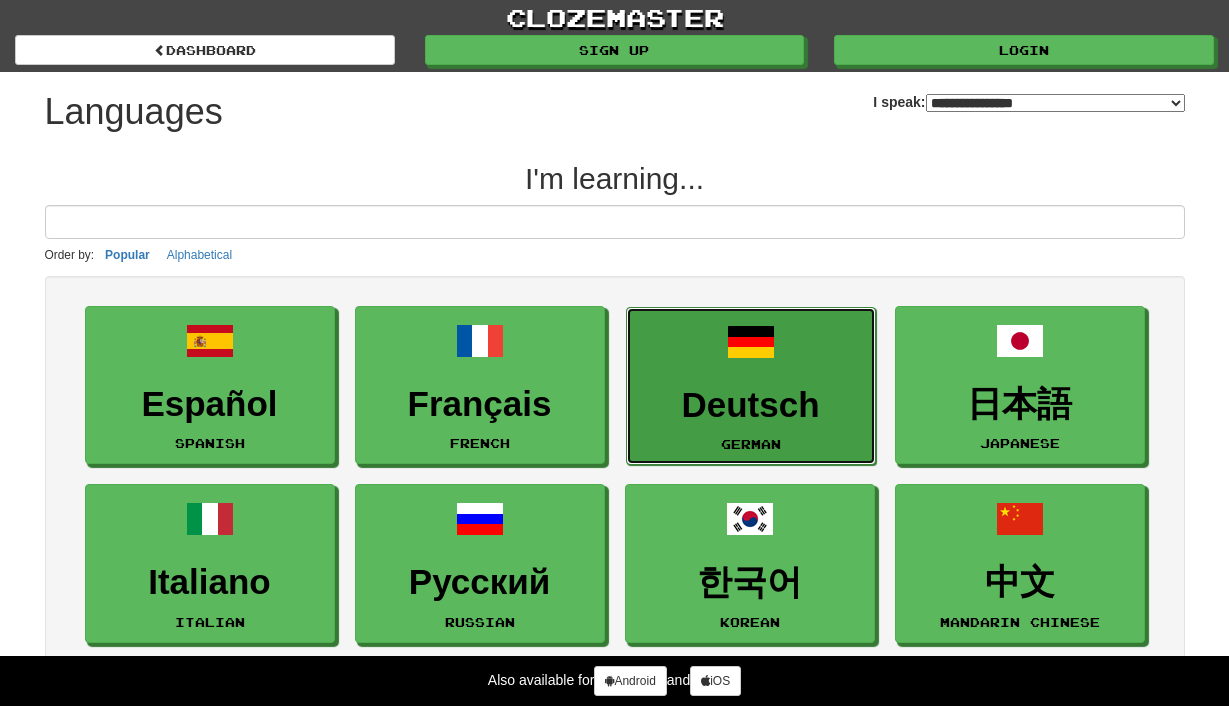 click on "Deutsch" at bounding box center (751, 405) 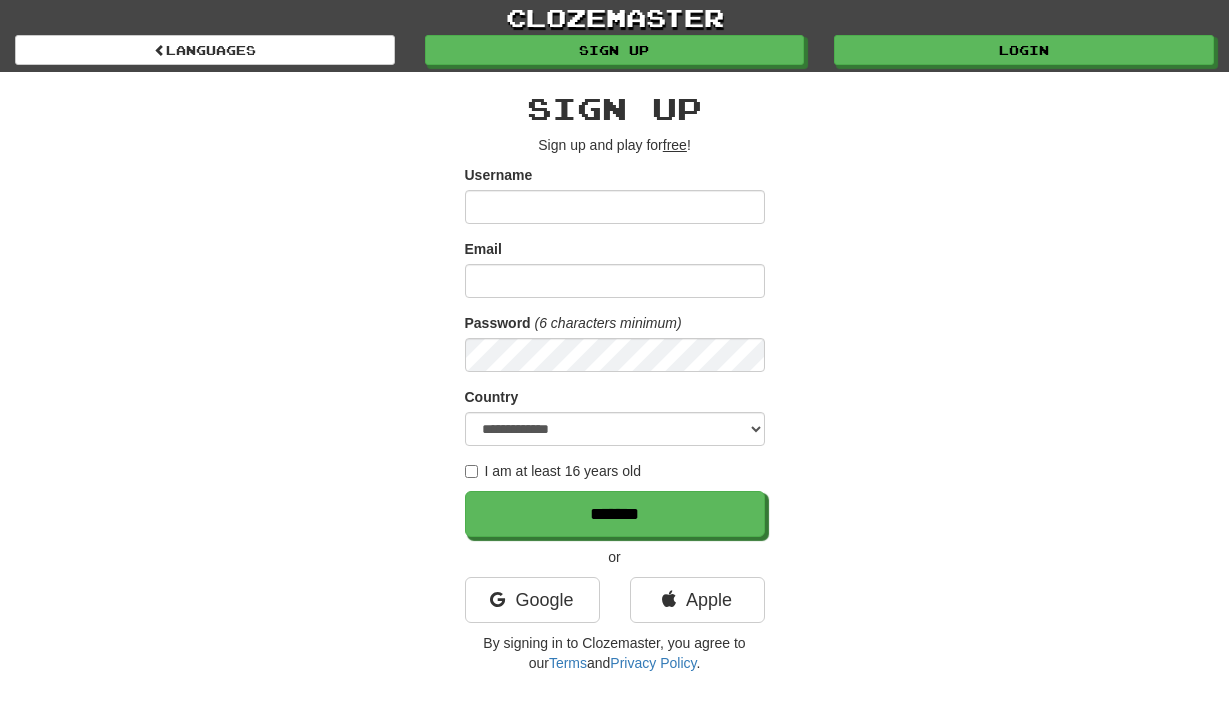 scroll, scrollTop: 0, scrollLeft: 0, axis: both 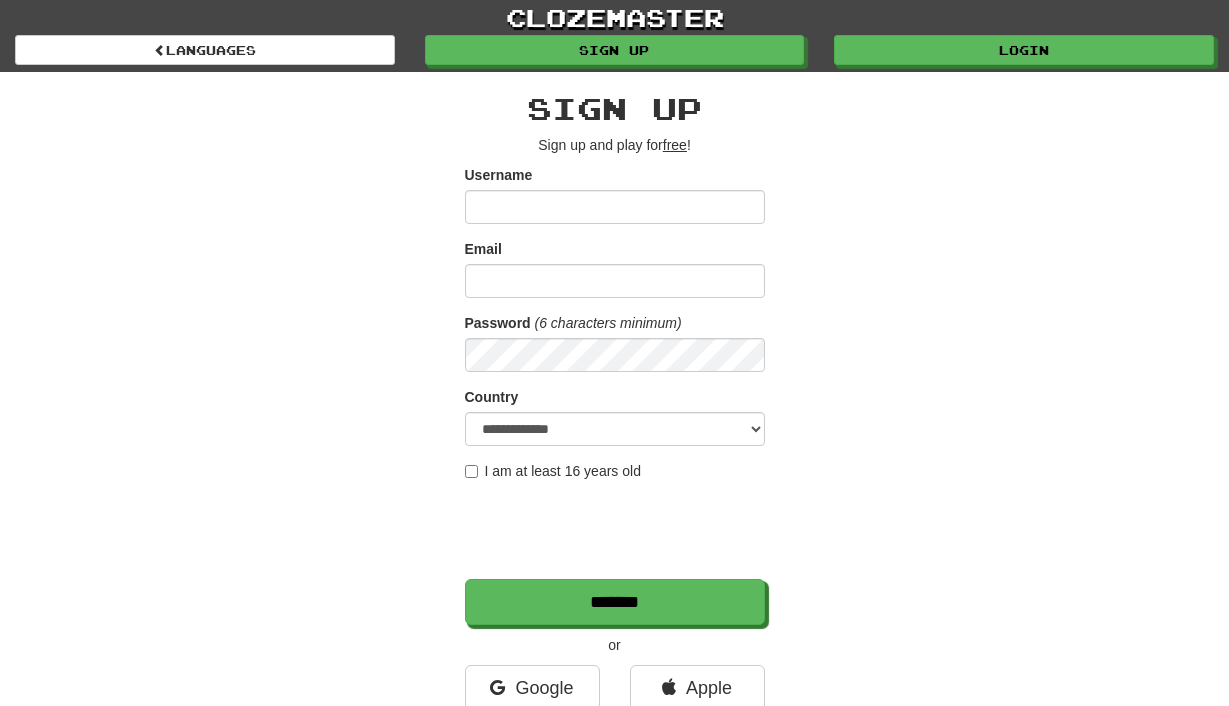 click on "Username" at bounding box center [615, 207] 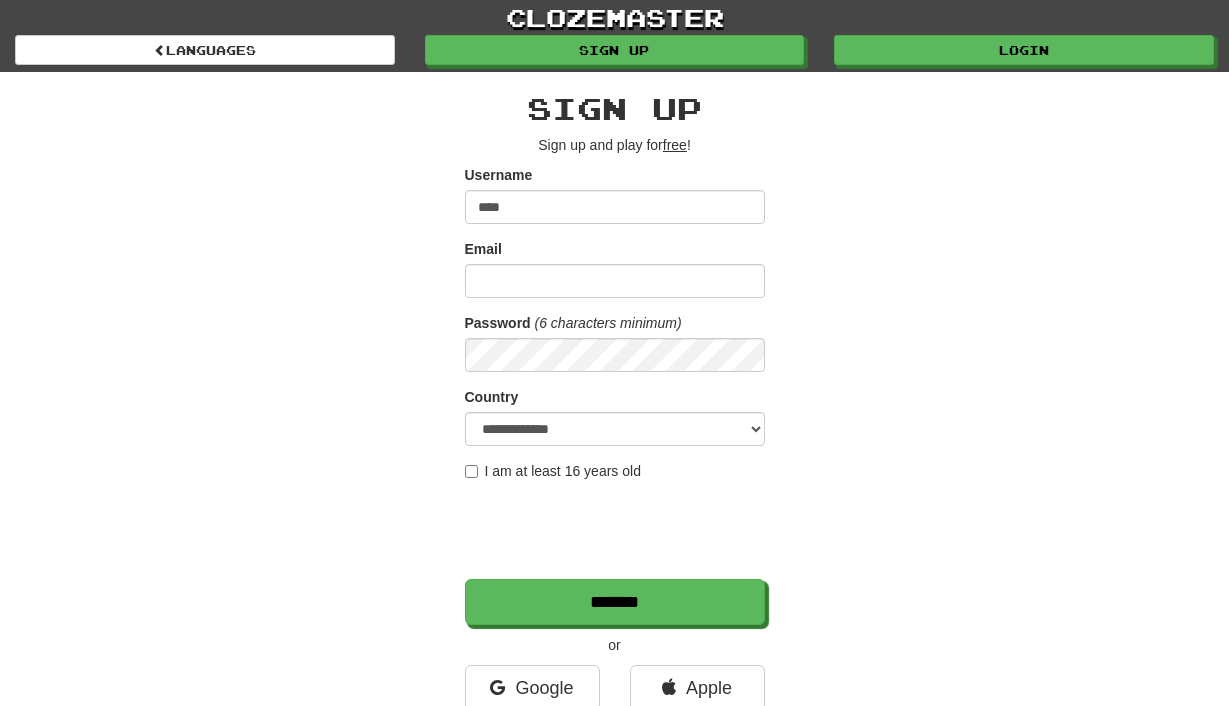 type on "****" 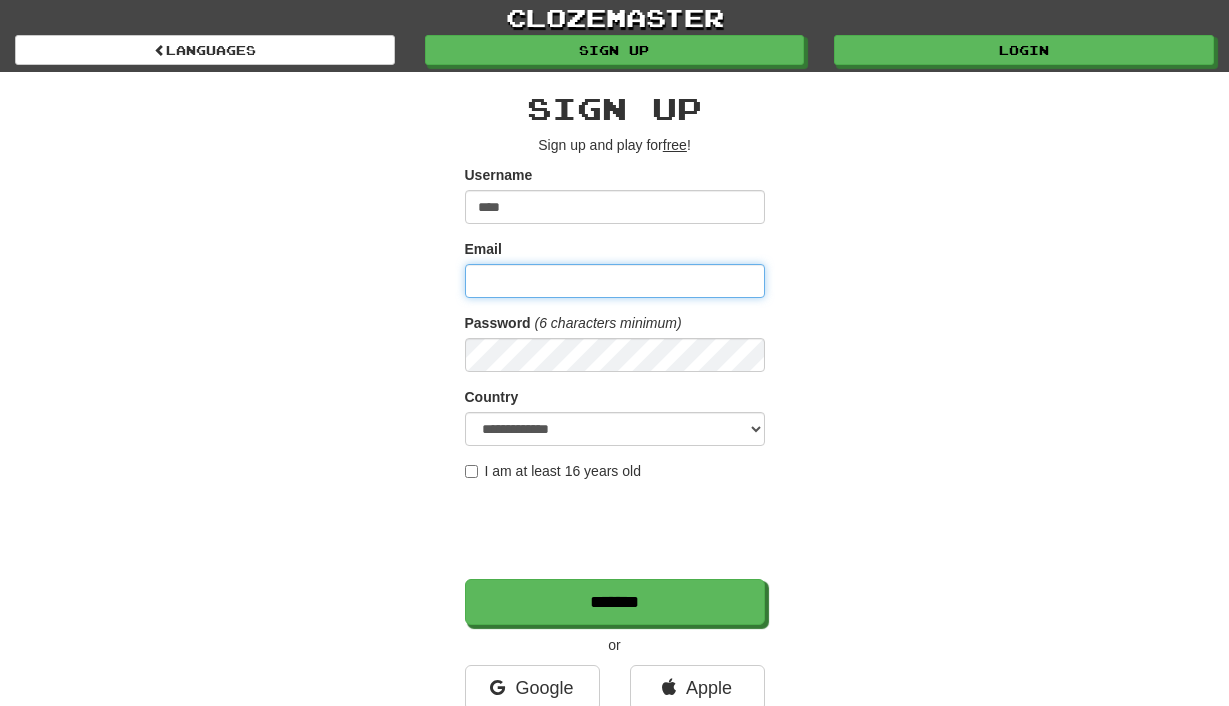 click on "Email" at bounding box center [615, 281] 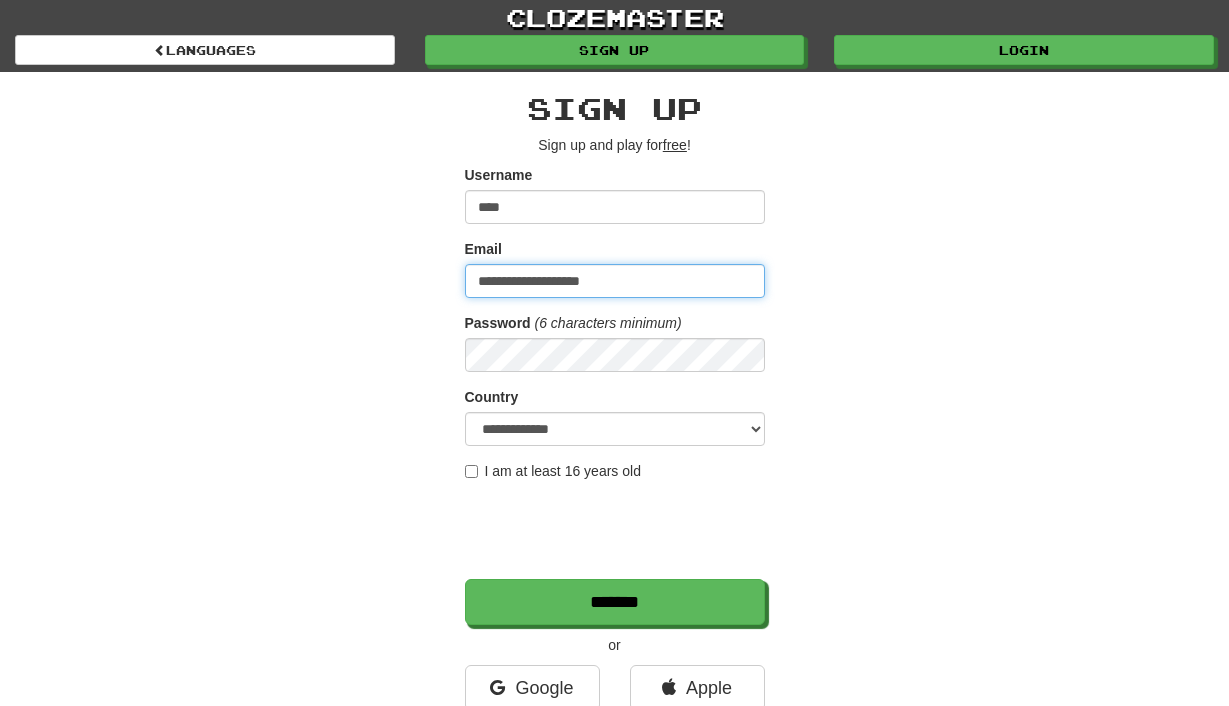 type on "**********" 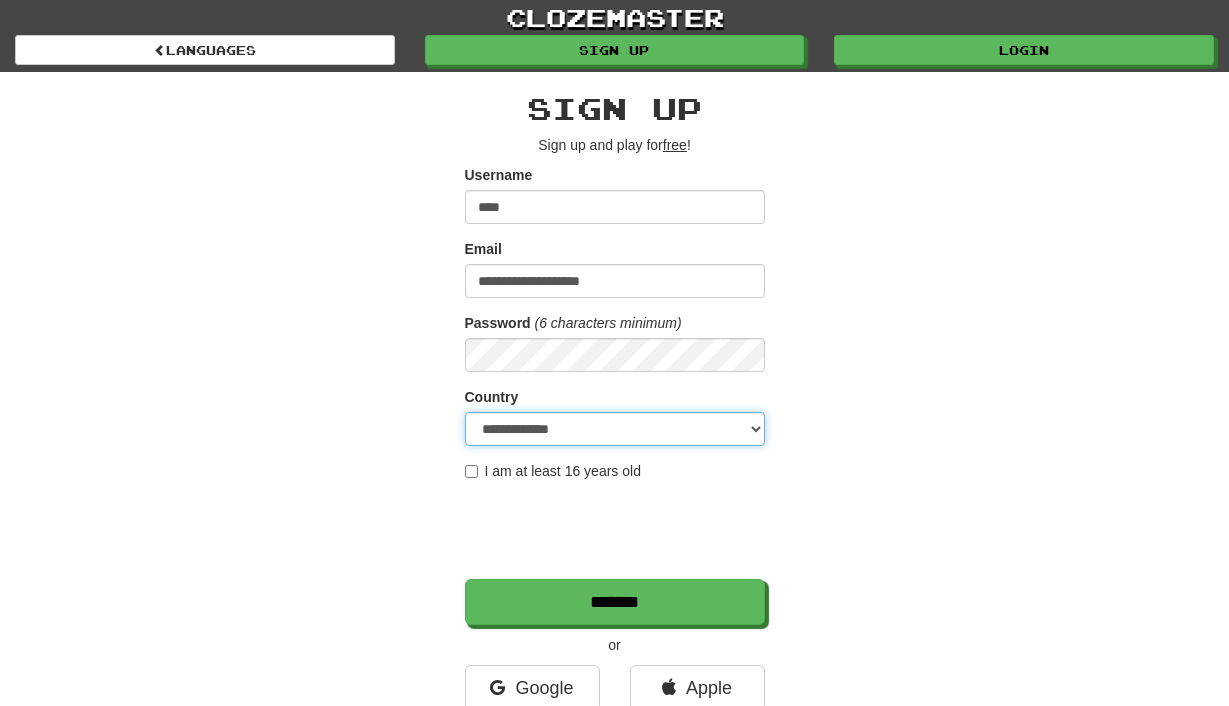 click on "**********" at bounding box center [615, 429] 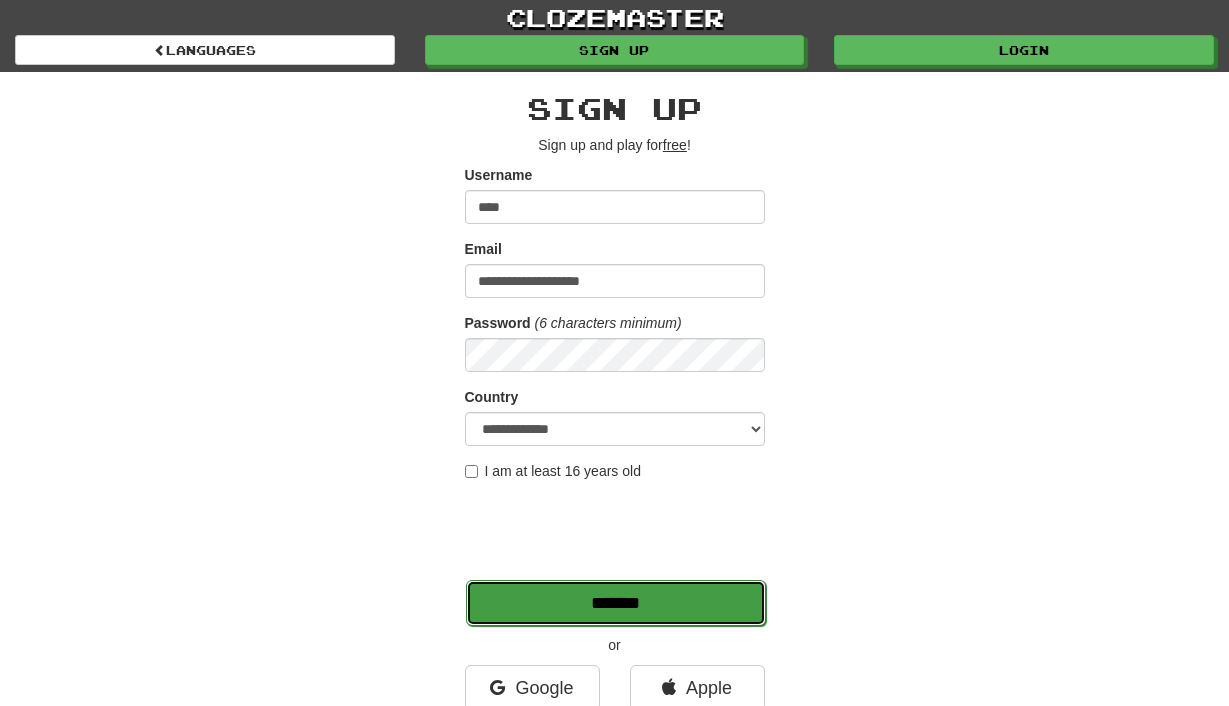 click on "*******" at bounding box center (616, 603) 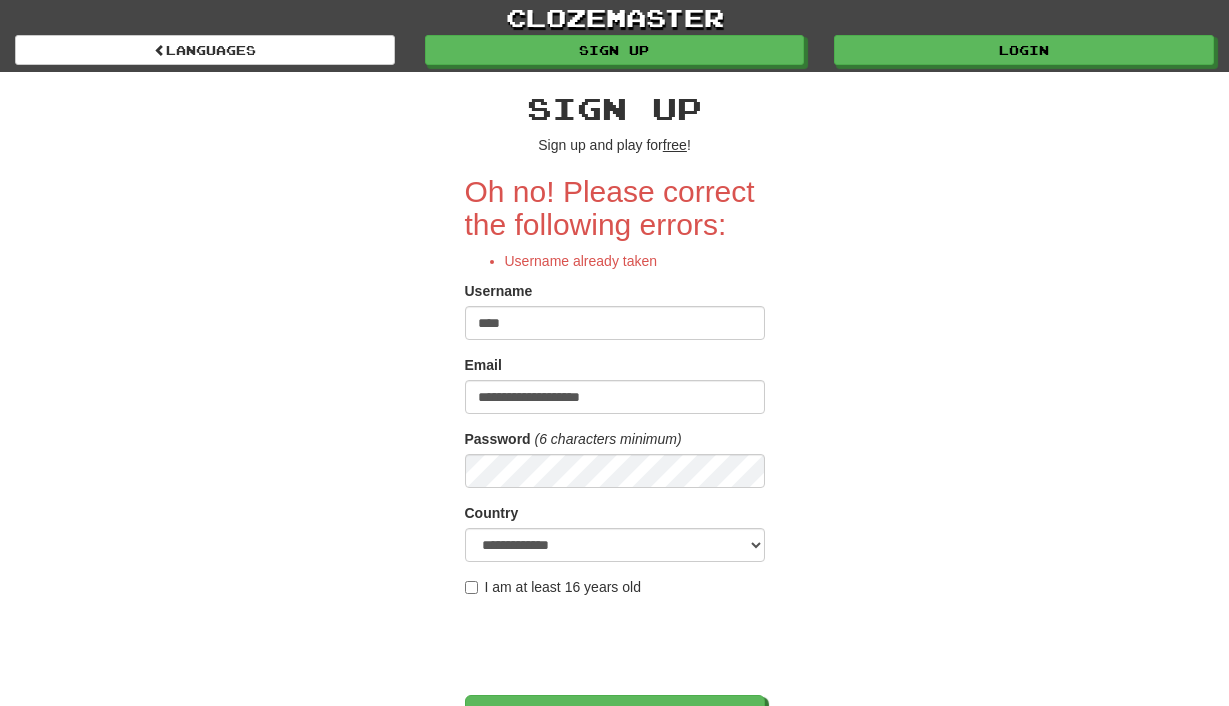 scroll, scrollTop: 0, scrollLeft: 0, axis: both 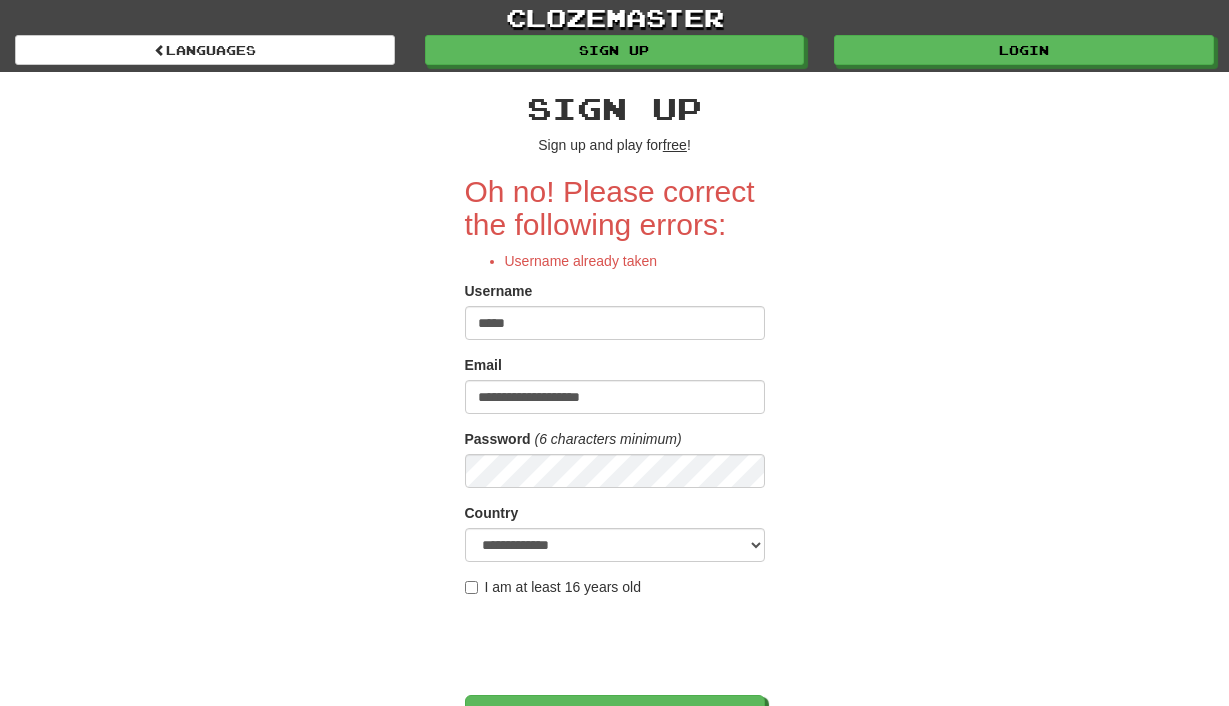 type on "*****" 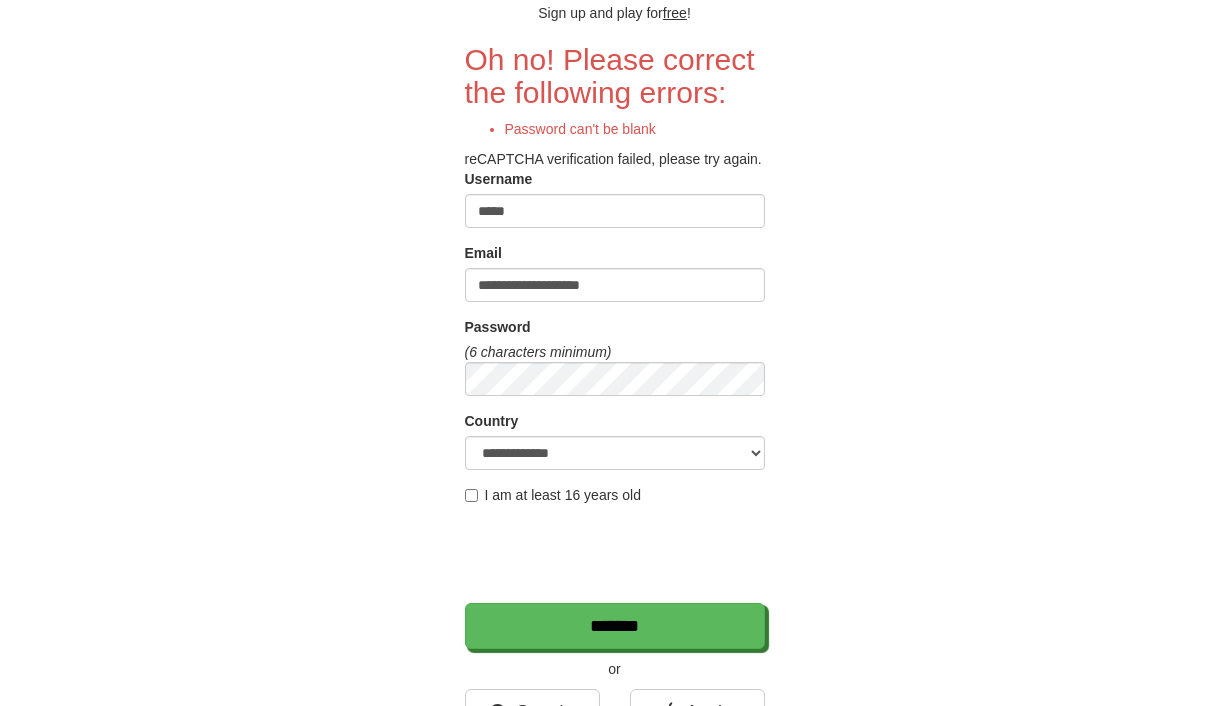 scroll, scrollTop: 148, scrollLeft: 0, axis: vertical 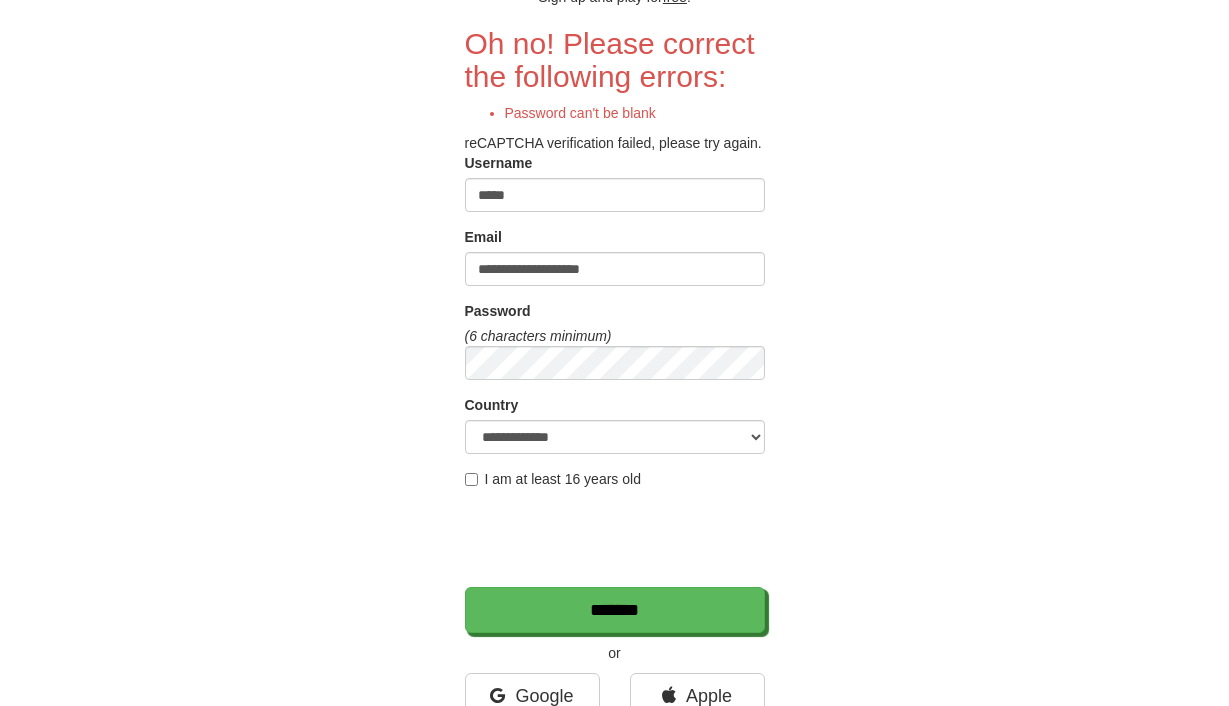 click on "Oh no! Please correct the following errors:
Password can't be blank
reCAPTCHA verification failed, please try again.
Username
*****
Email
[EMAIL]
Password
(6 characters minimum)
Country
[COUNTRY]
[COUNTRY]
[COUNTRY]
[COUNTRY]
[COUNTRY]
[COUNTRY]
[COUNTRY]
[COUNTRY]
[COUNTRY]
[COUNTRY]
[COUNTRY]
[COUNTRY]
[COUNTRY]
[COUNTRY]
[COUNTRY]
[COUNTRY]
[COUNTRY]
[COUNTRY]
[COUNTRY]
[COUNTRY]
[COUNTRY]
[COUNTRY]
[COUNTRY]
[COUNTRY]
[COUNTRY]
[COUNTRY]
[COUNTRY]
[COUNTRY]
[COUNTRY]
[COUNTRY]
[COUNTRY]
[COUNTRY]
[COUNTRY]
[COUNTRY]
[COUNTRY]
[COUNTRY]
[COUNTRY]
[COUNTRY]
[COUNTRY]
[COUNTRY]
[COUNTRY]
[COUNTRY]
[COUNTRY]
[COUNTRY]
[COUNTRY]
[COUNTRY]
[COUNTRY]" at bounding box center (615, 330) 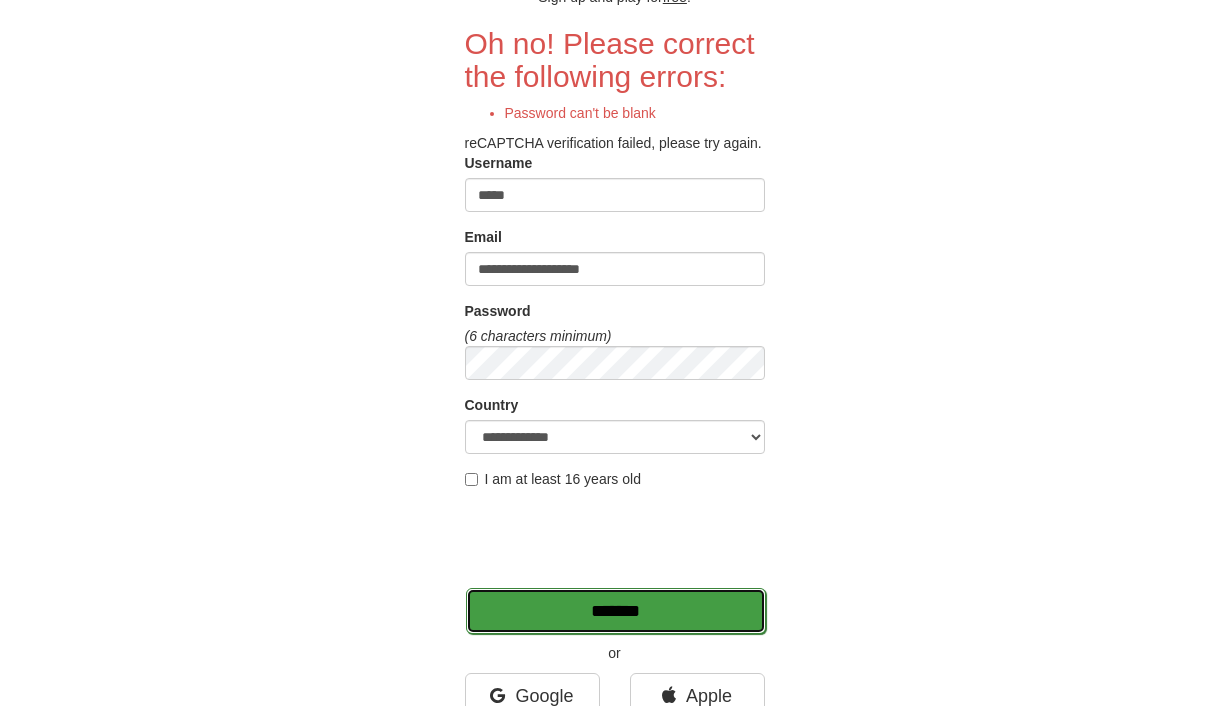 click on "*******" at bounding box center (616, 611) 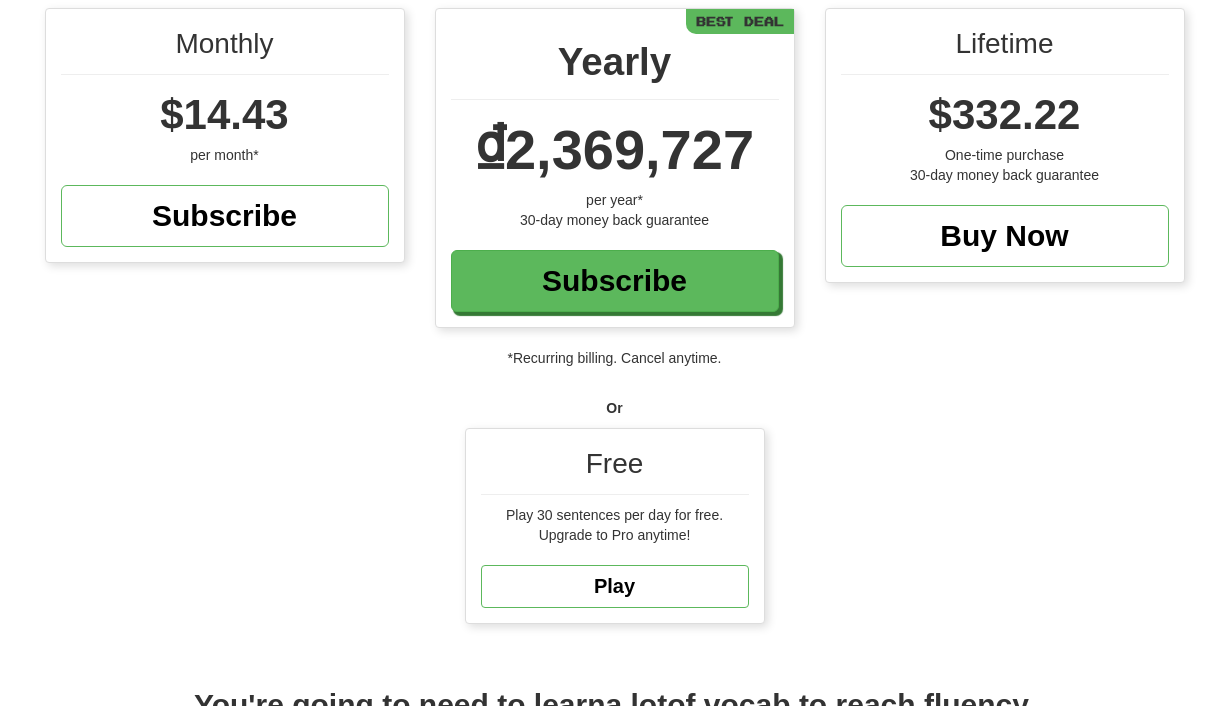 scroll, scrollTop: 229, scrollLeft: 0, axis: vertical 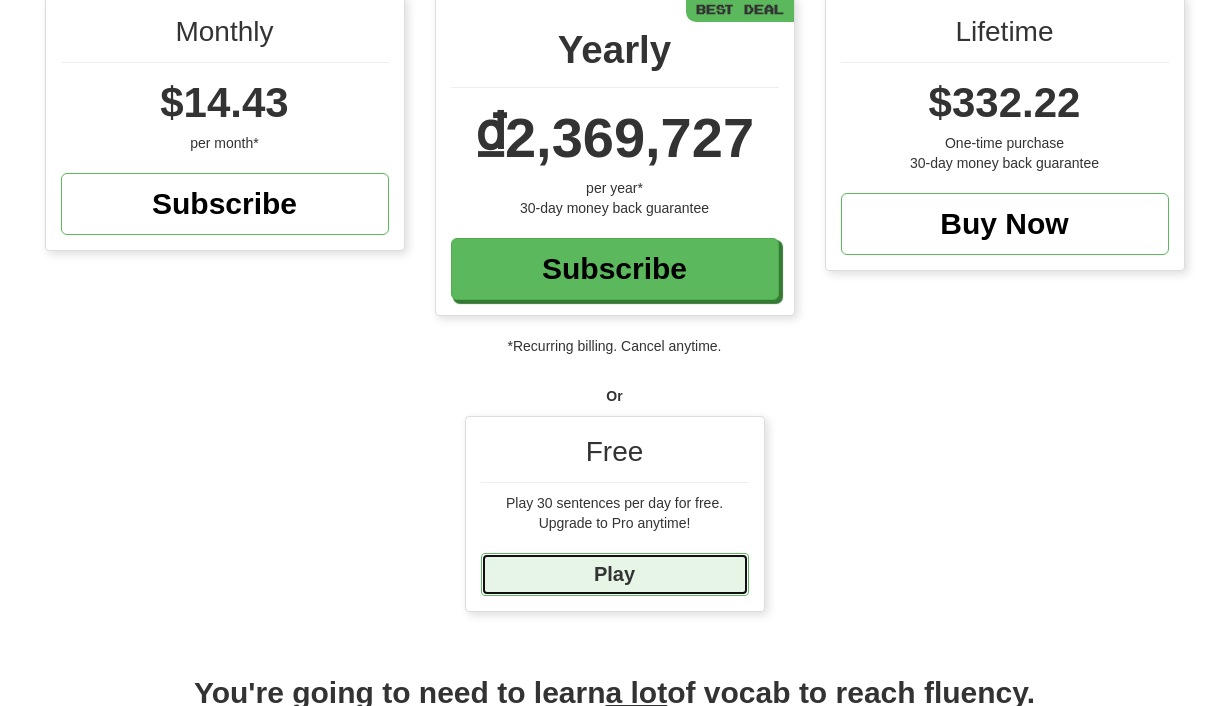 click on "Play" at bounding box center (615, 574) 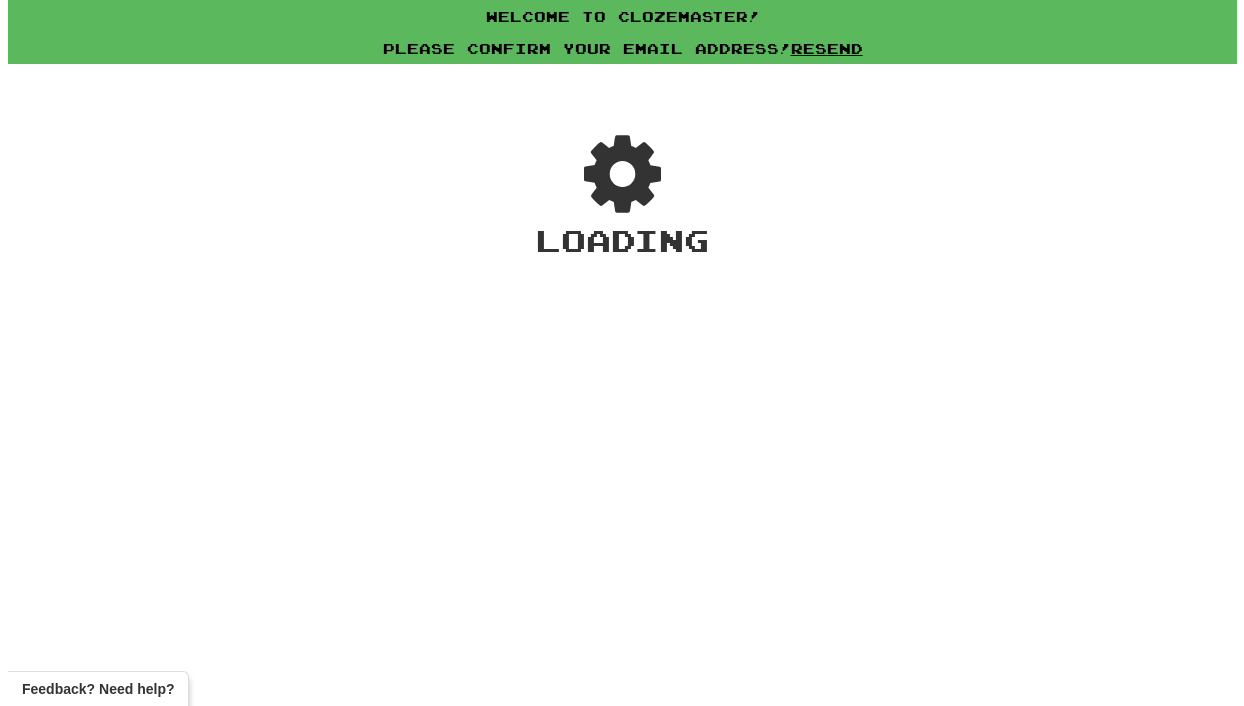scroll, scrollTop: 0, scrollLeft: 0, axis: both 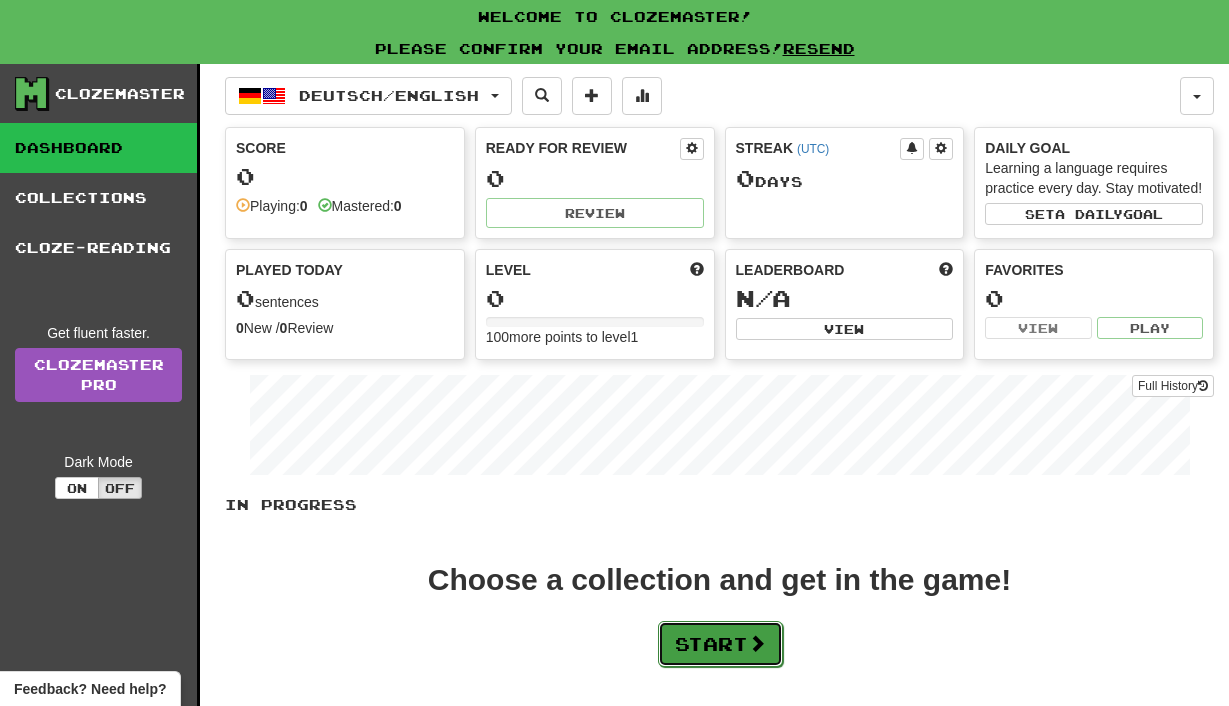 click on "Start" at bounding box center [720, 644] 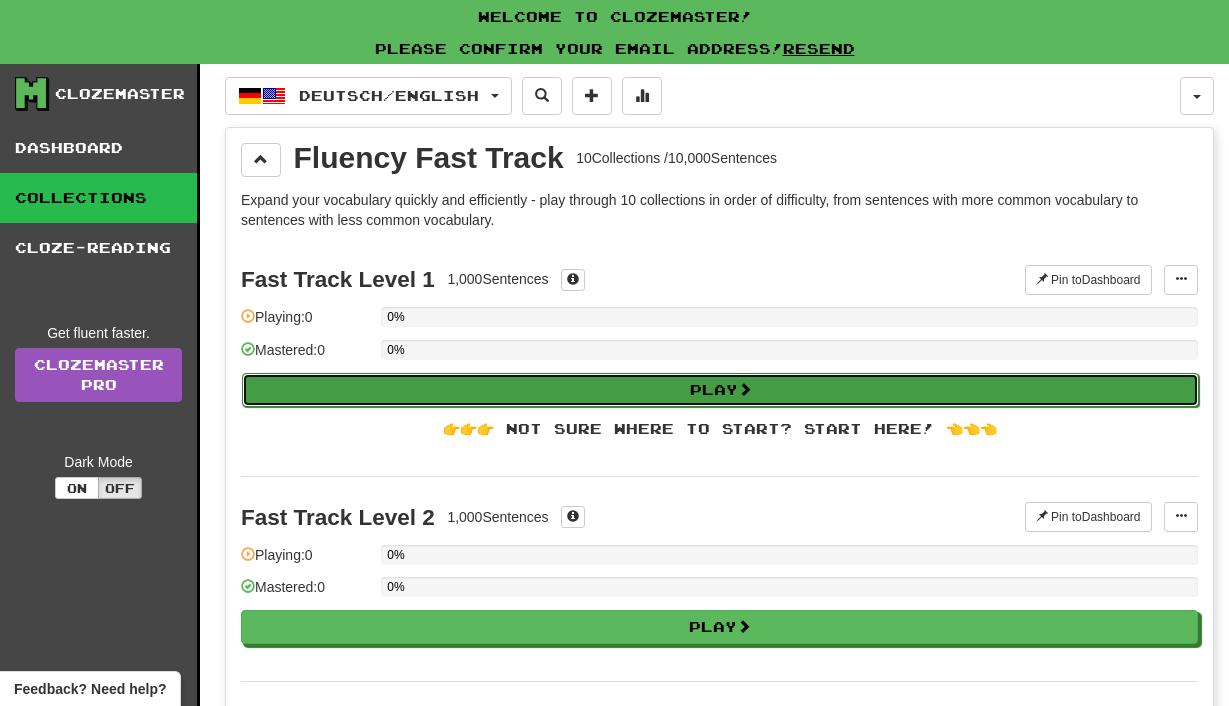 click on "Play" at bounding box center (720, 390) 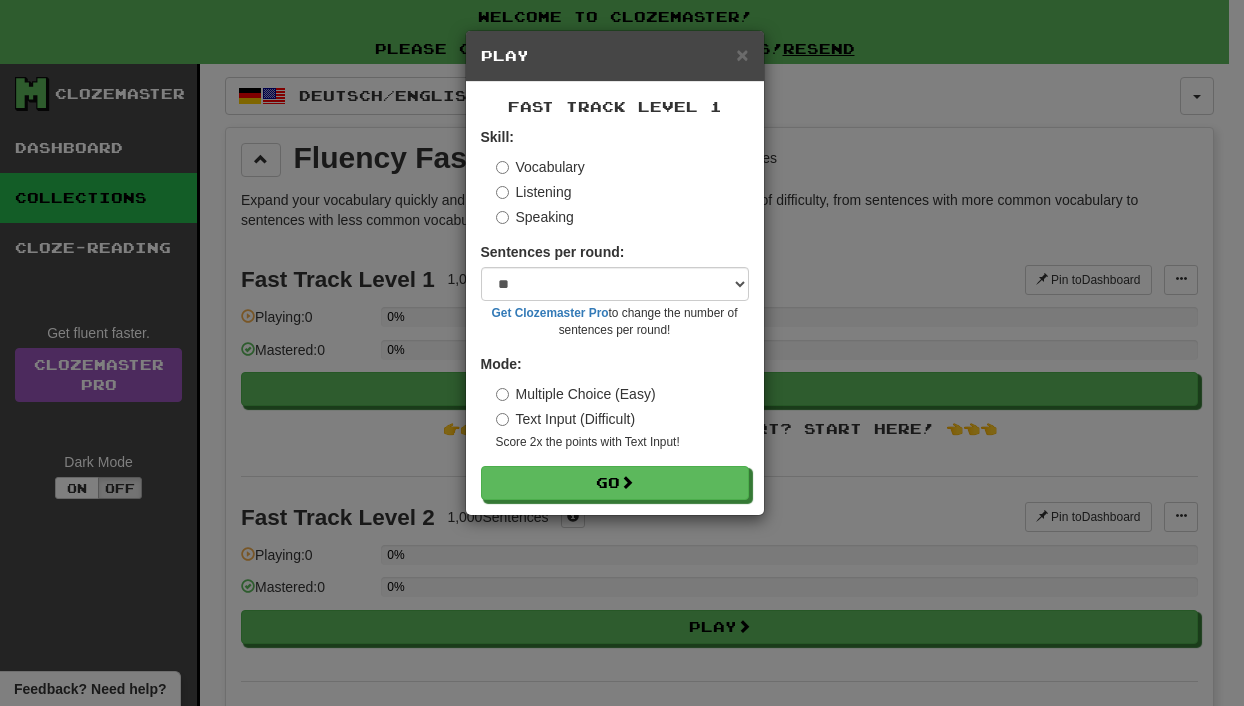 click on "Text Input (Difficult)" at bounding box center [566, 419] 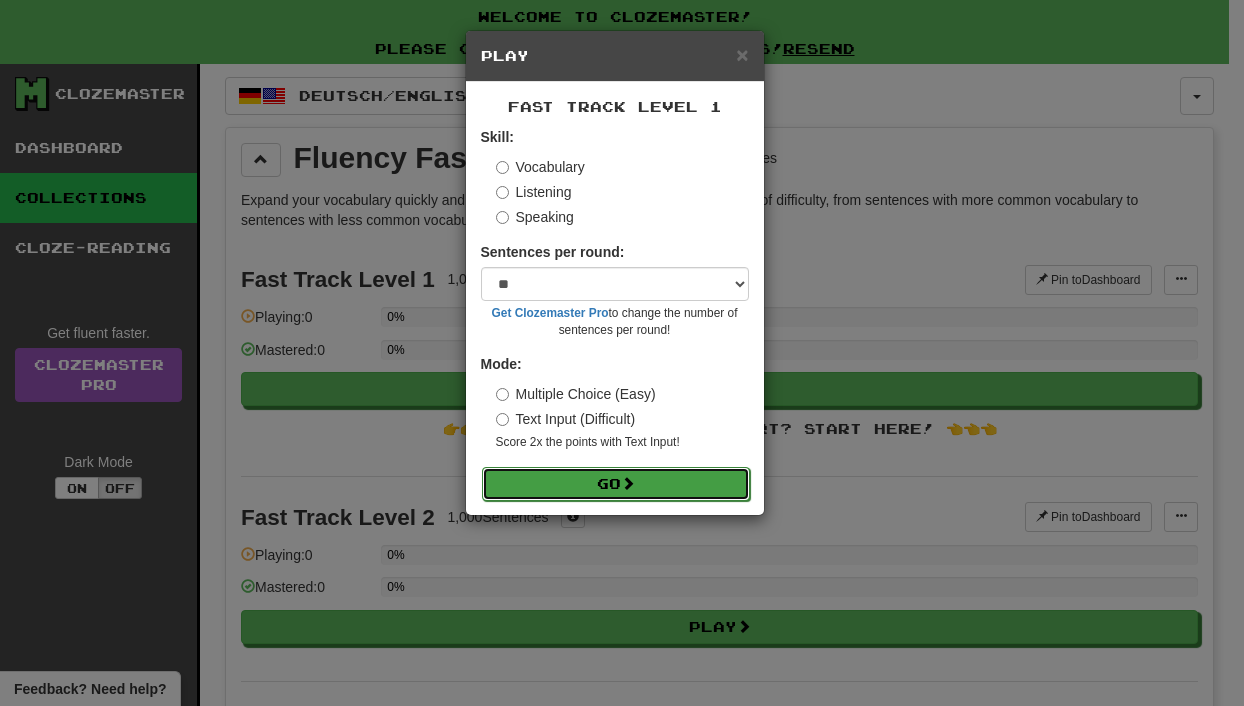 click on "Go" at bounding box center (616, 484) 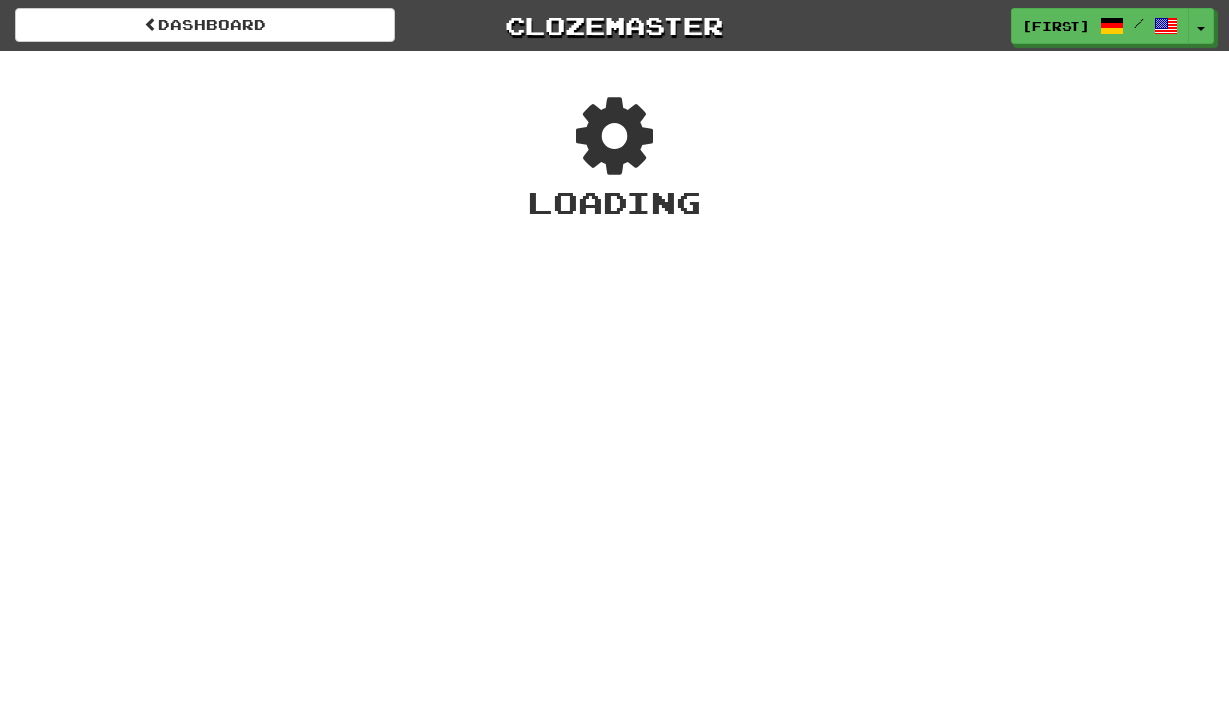 scroll, scrollTop: 0, scrollLeft: 0, axis: both 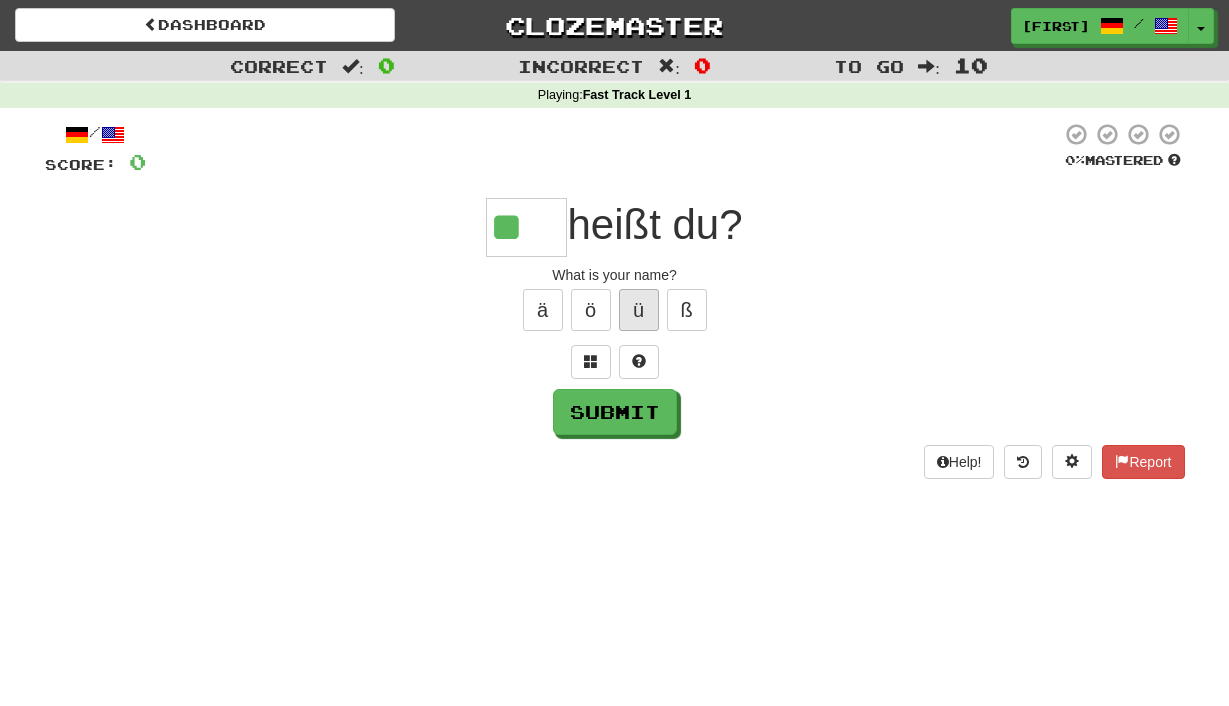 type on "*" 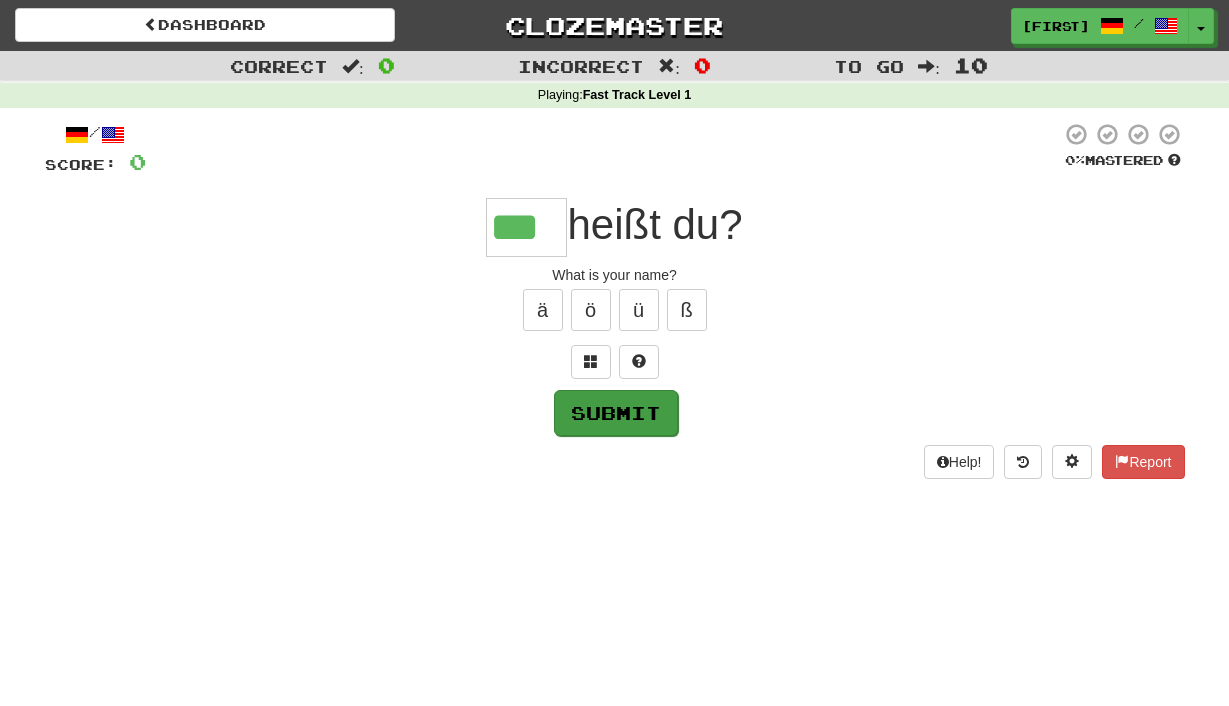 type on "***" 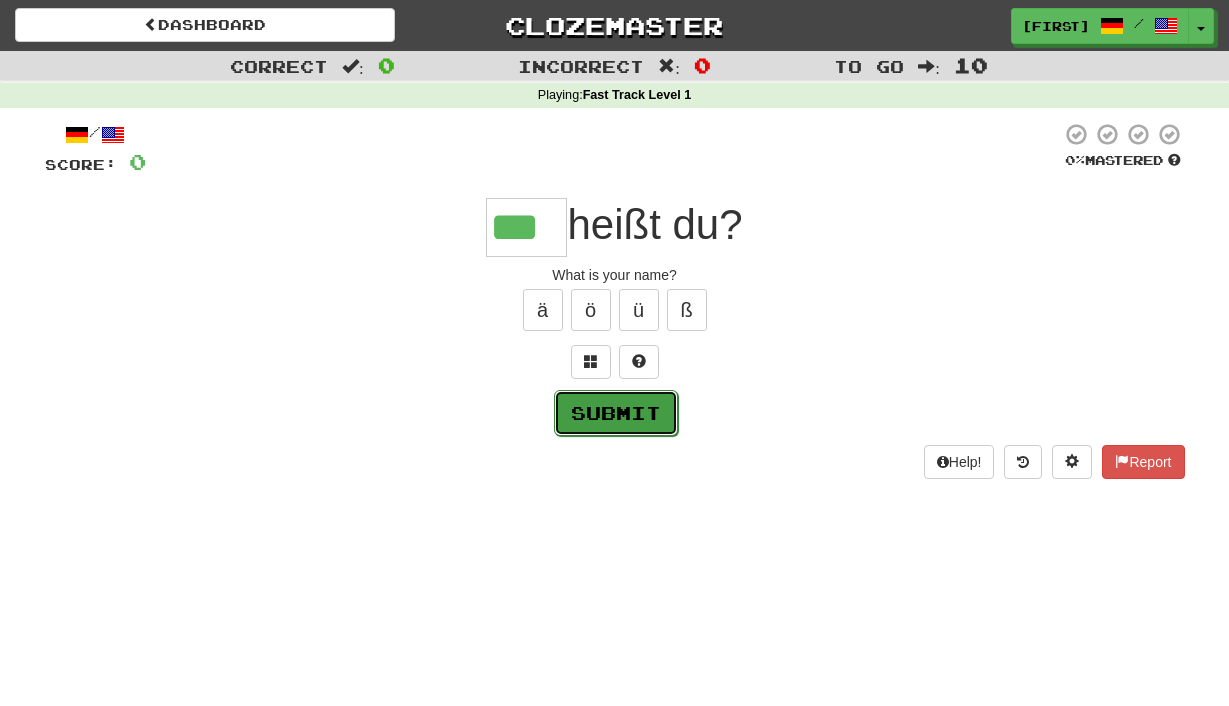 click on "Submit" at bounding box center (616, 413) 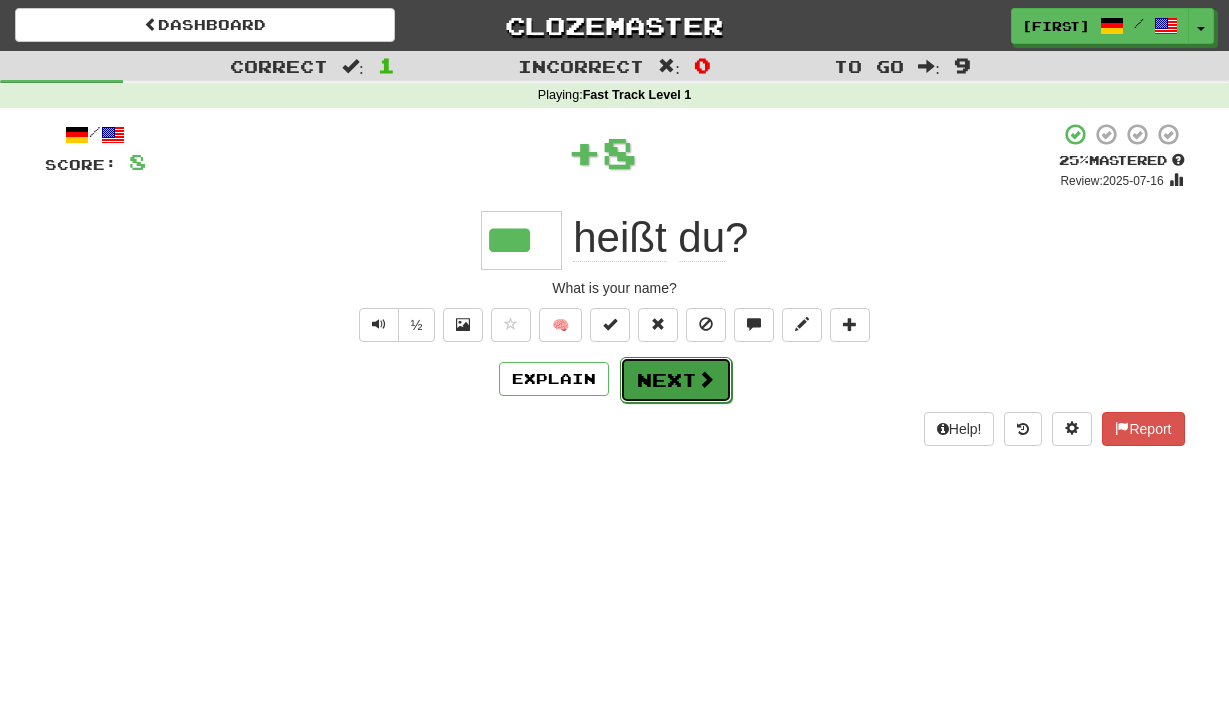 click on "Next" at bounding box center [676, 380] 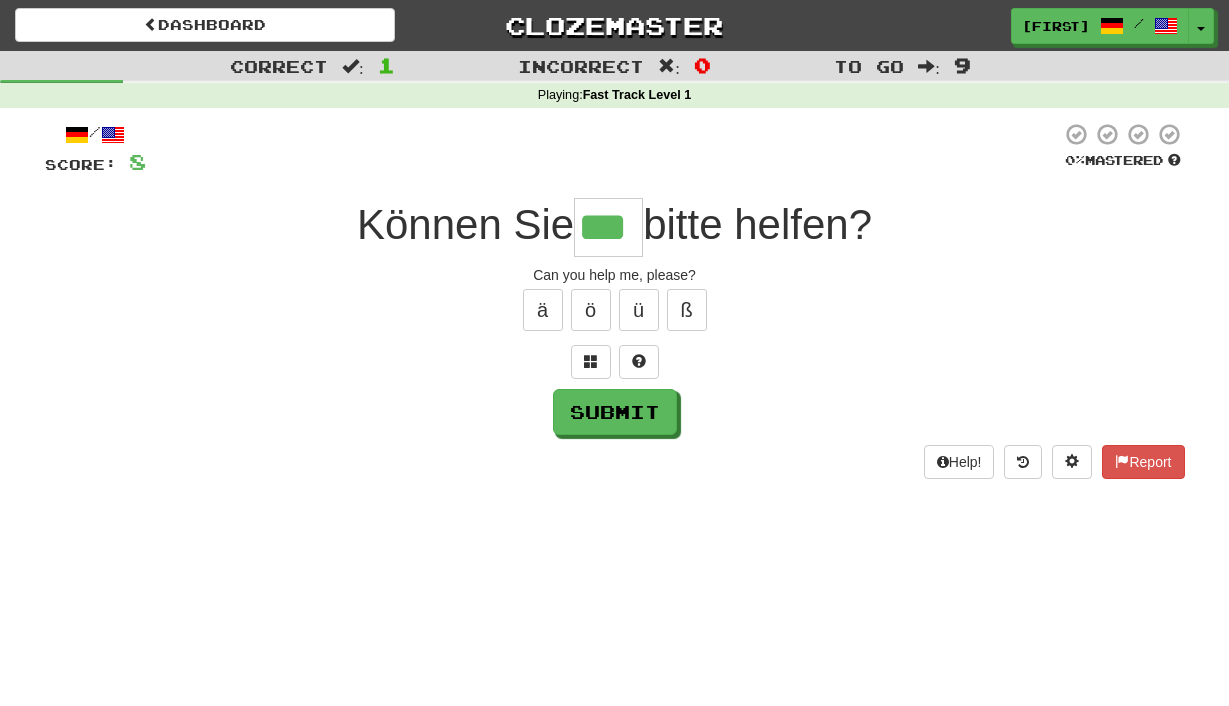 type on "***" 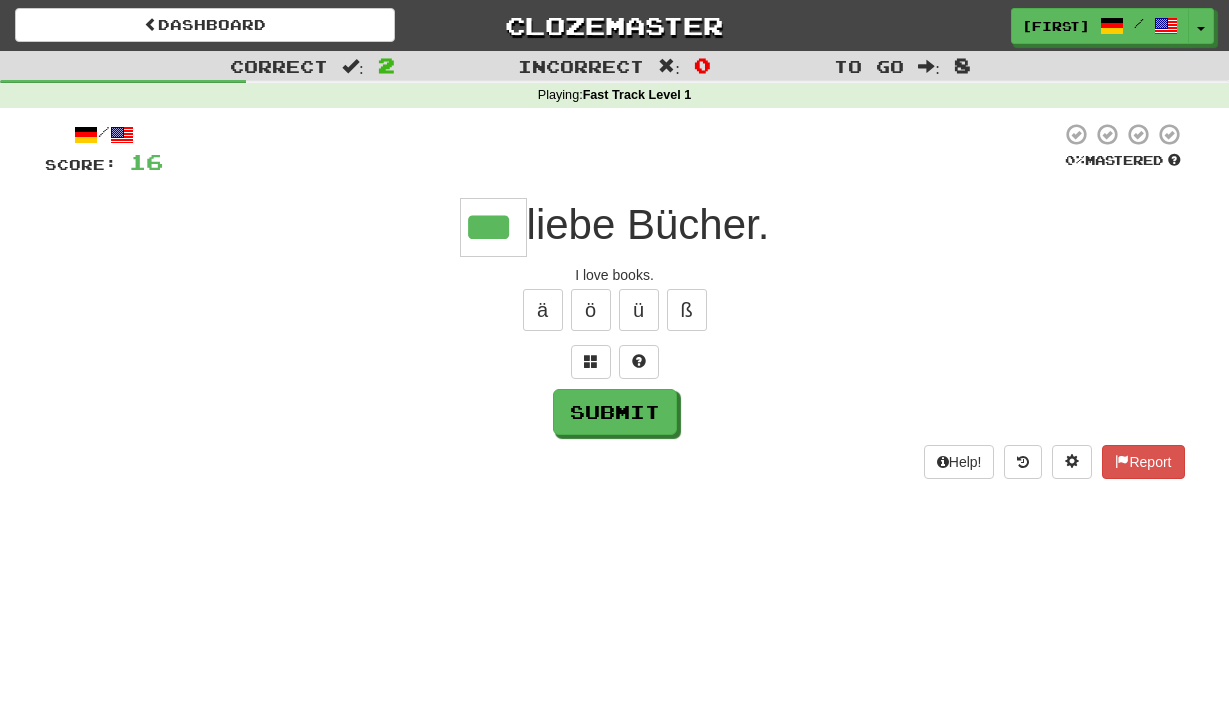 type on "***" 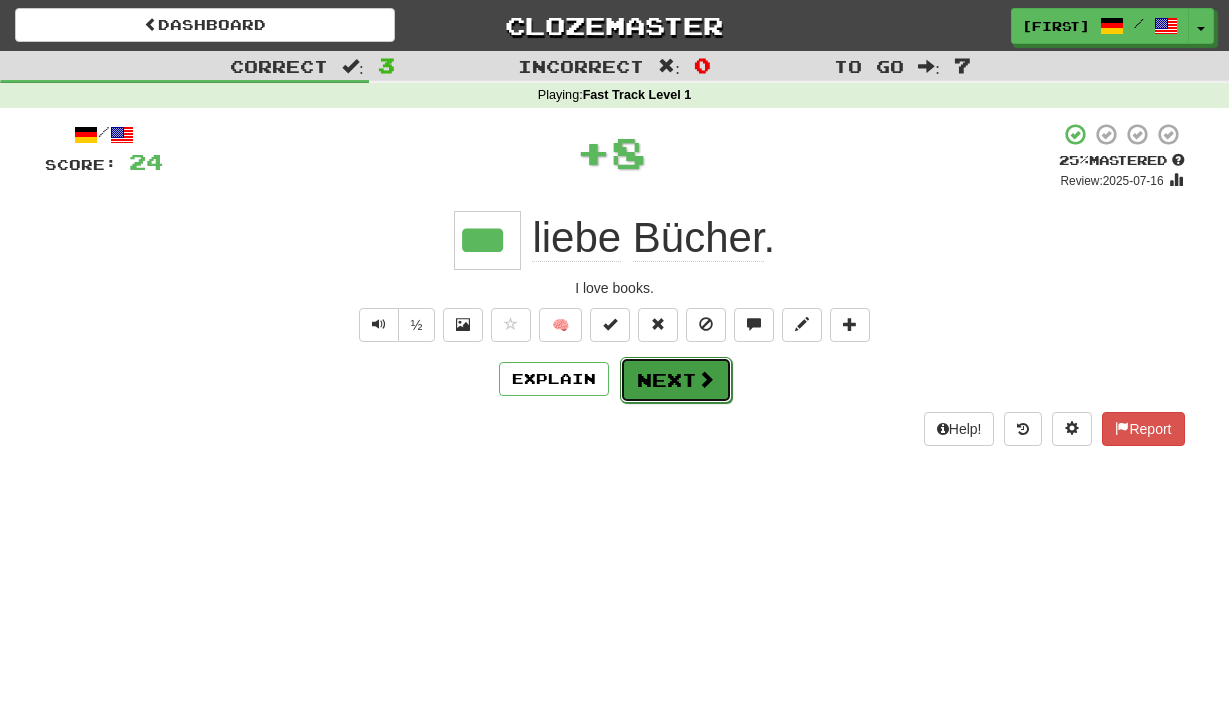 click on "Next" at bounding box center (676, 380) 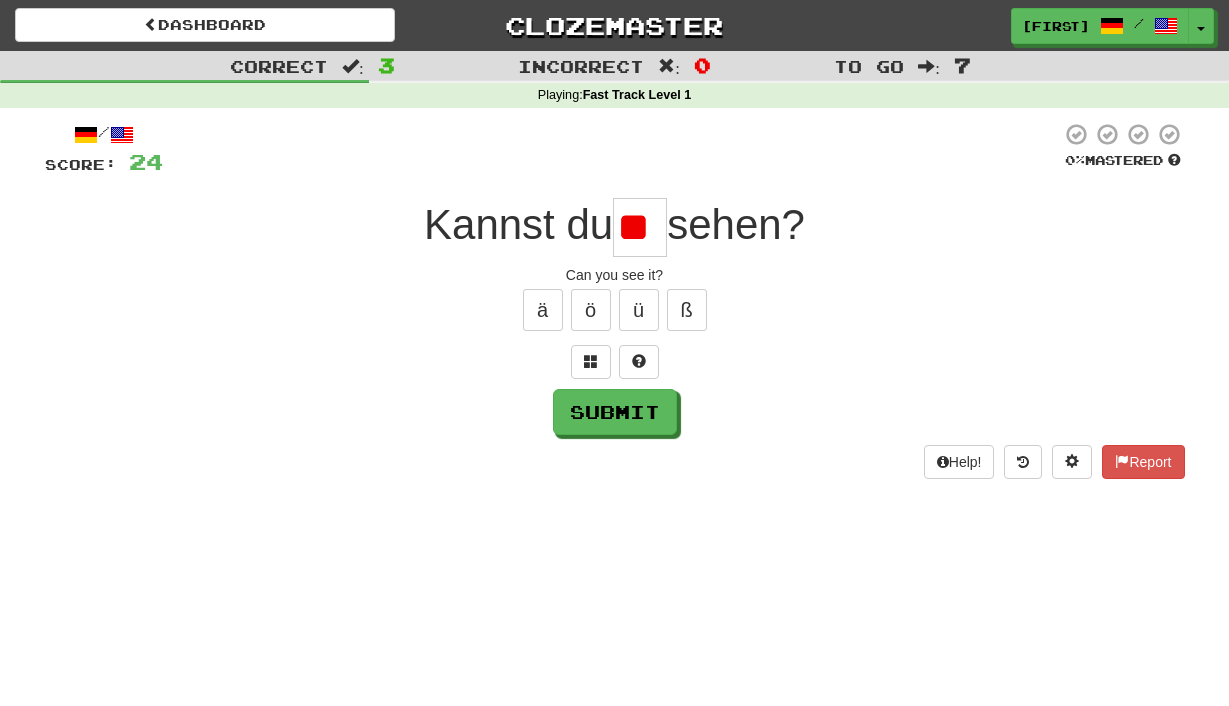 scroll, scrollTop: 0, scrollLeft: 0, axis: both 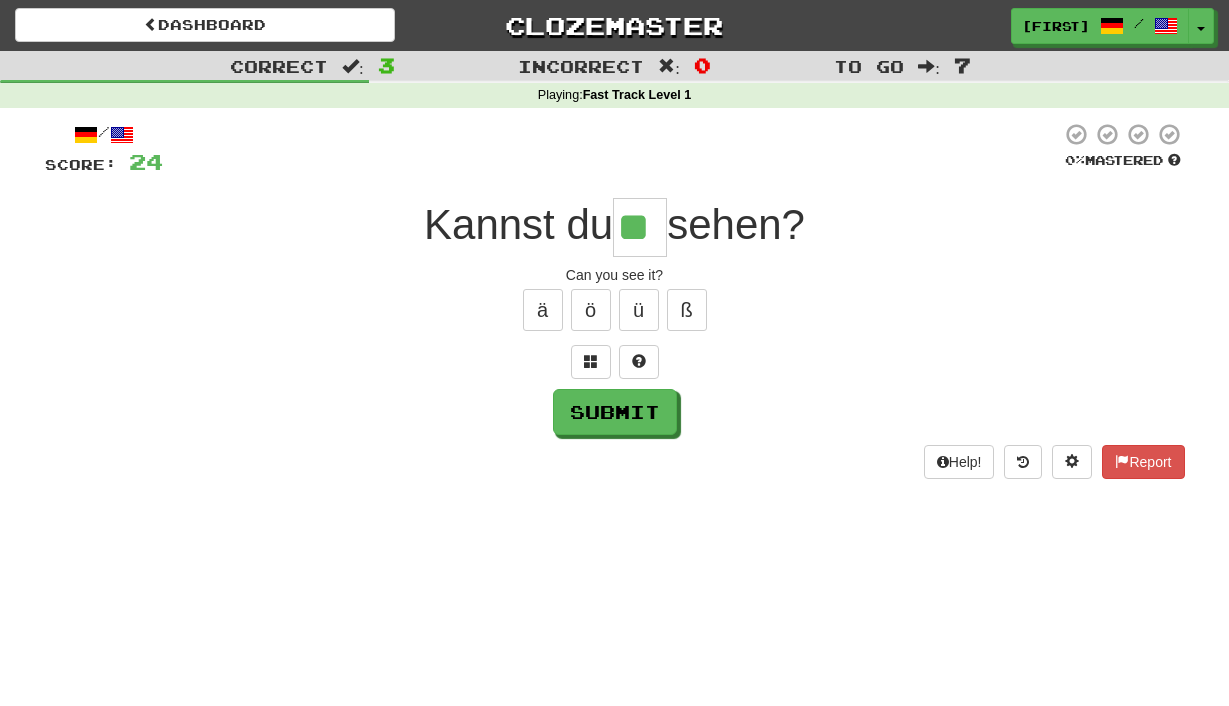 type on "**" 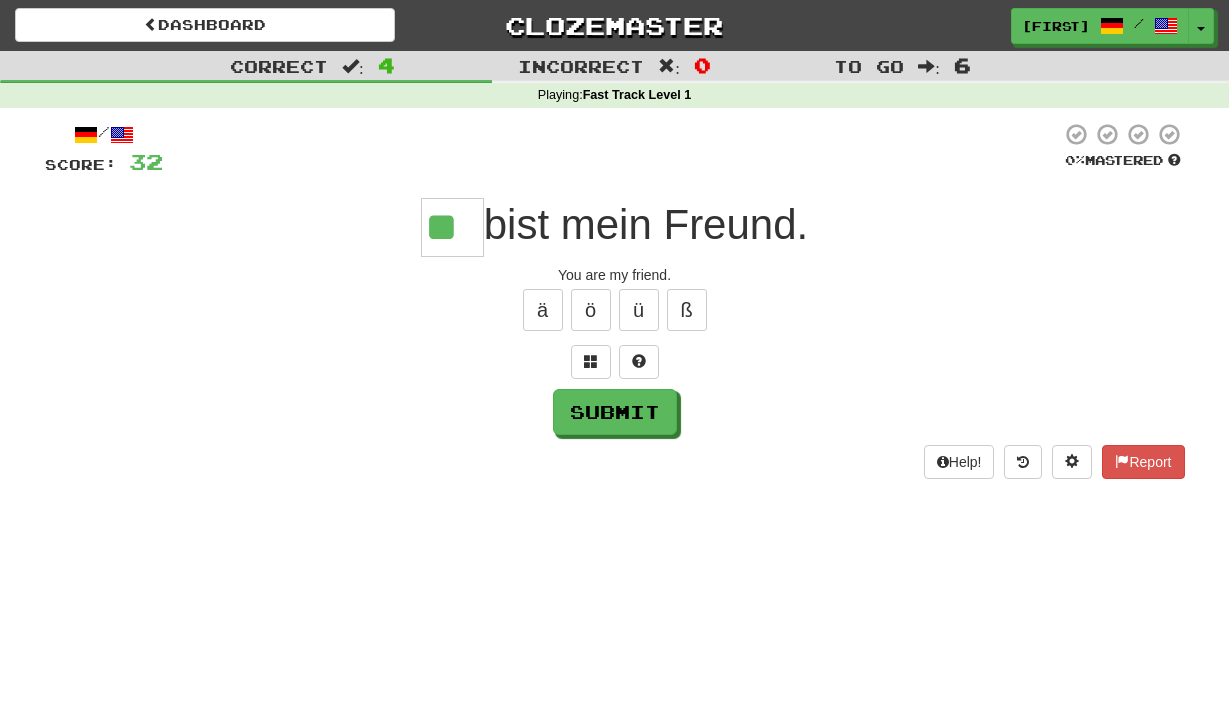 type on "**" 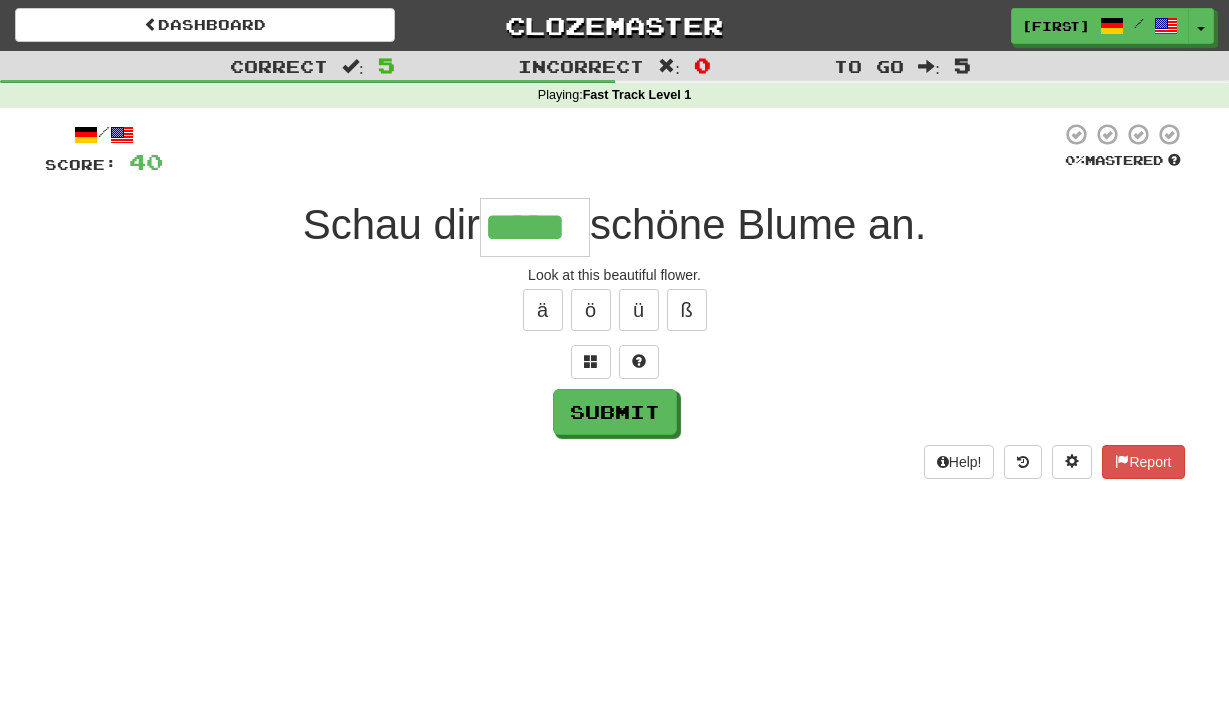 type on "*****" 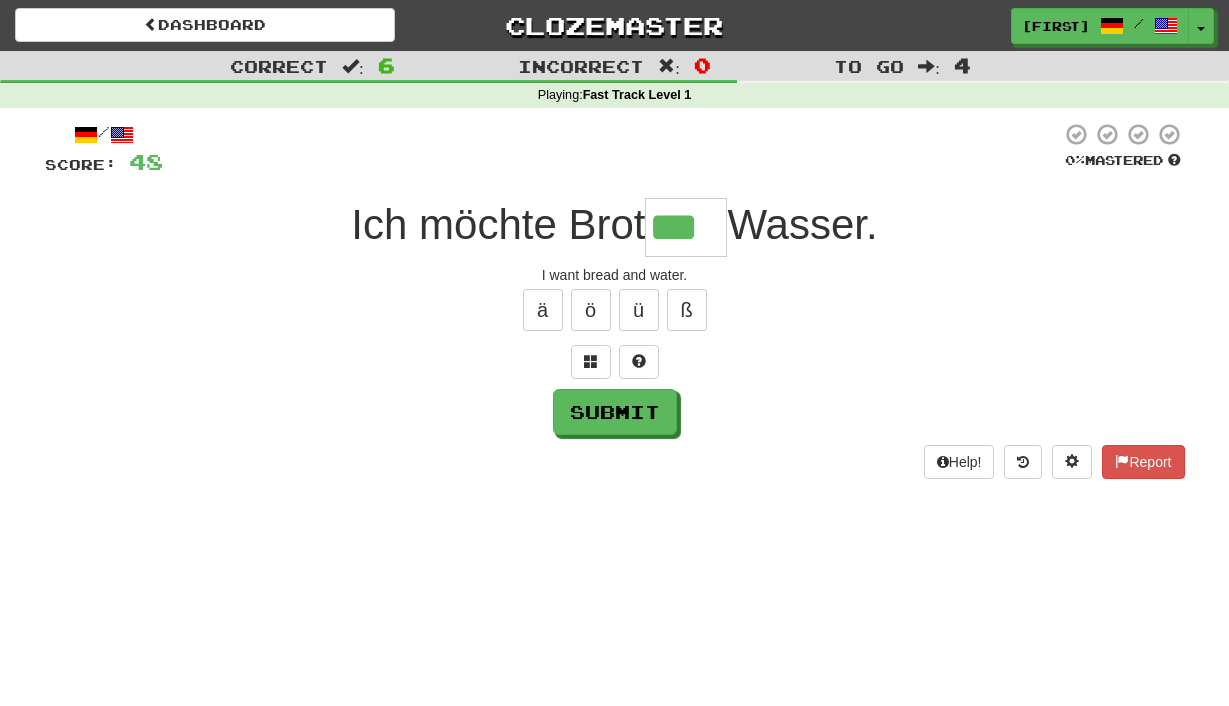 type on "***" 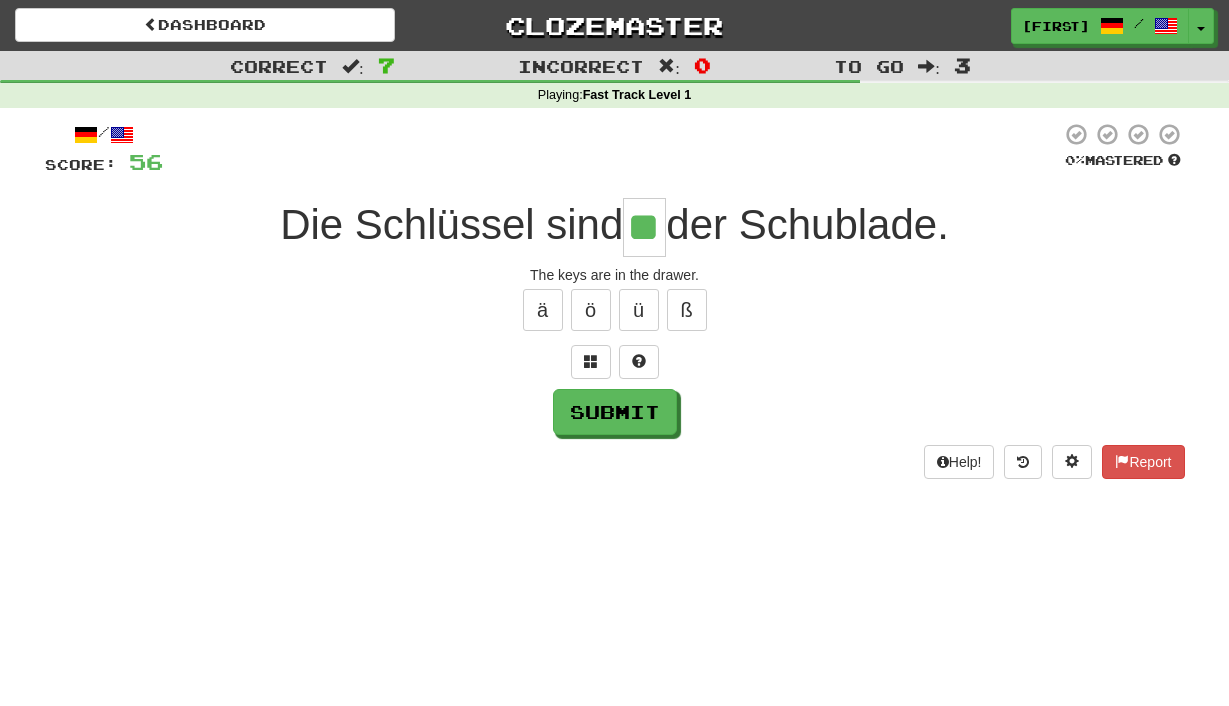 type on "**" 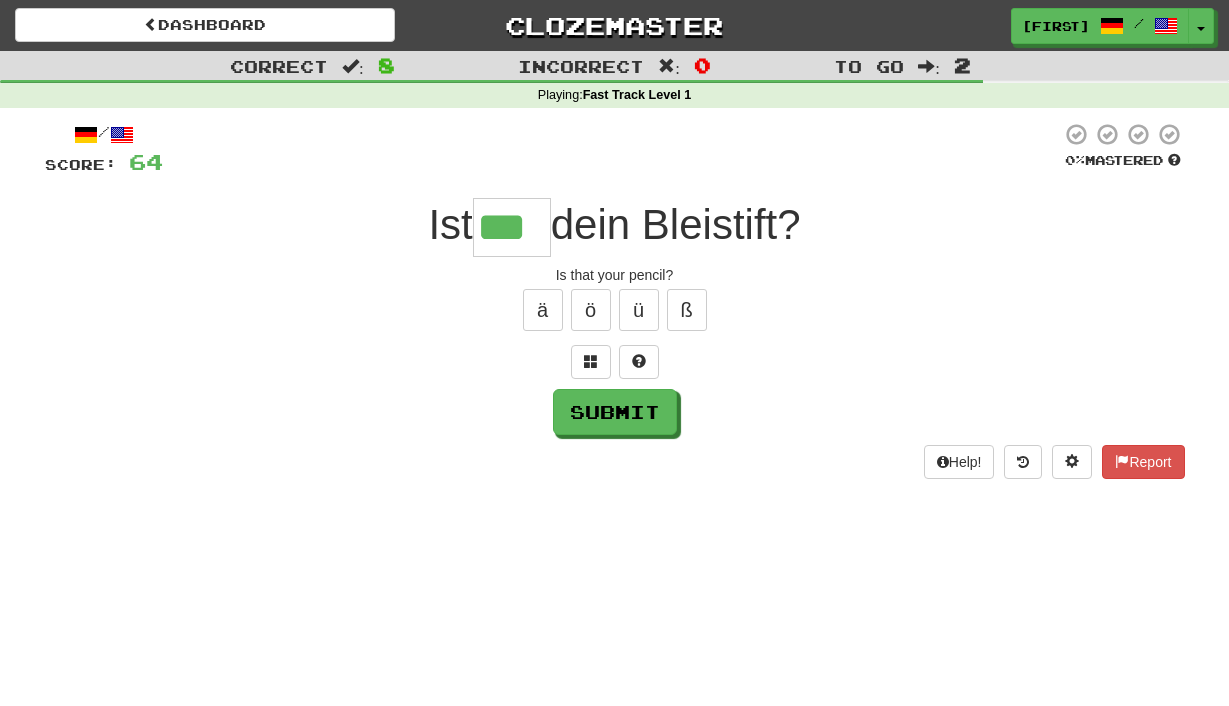 type on "***" 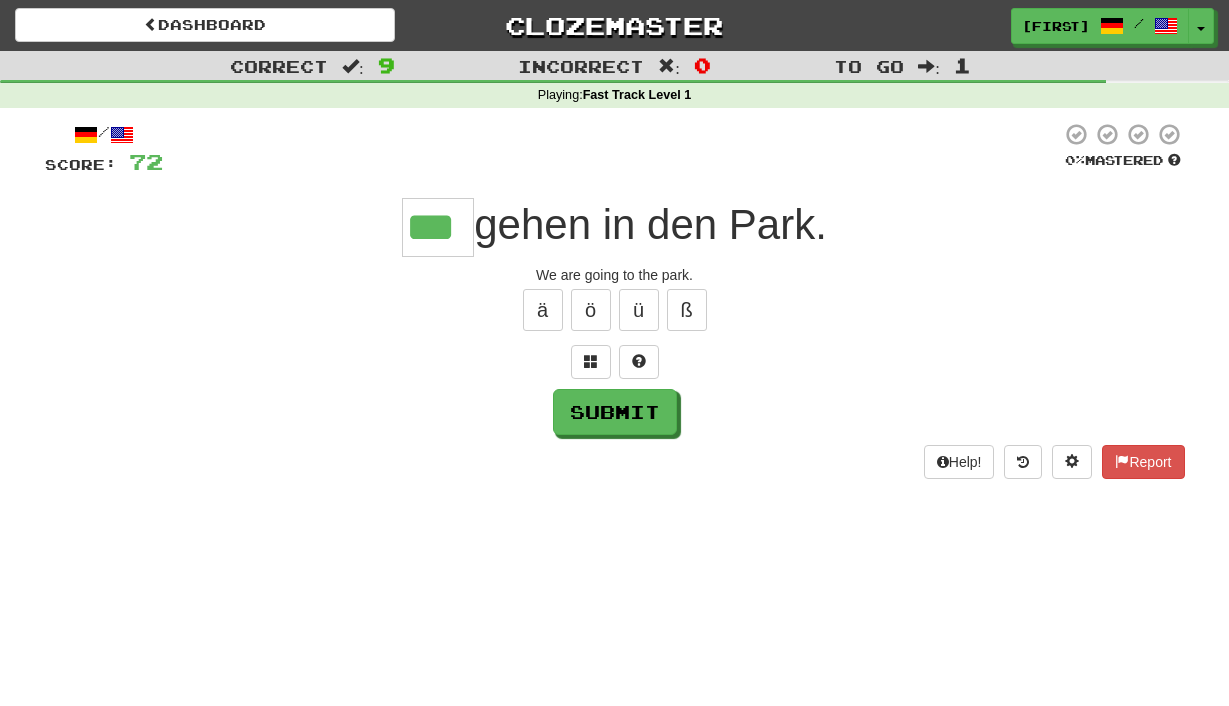 type on "***" 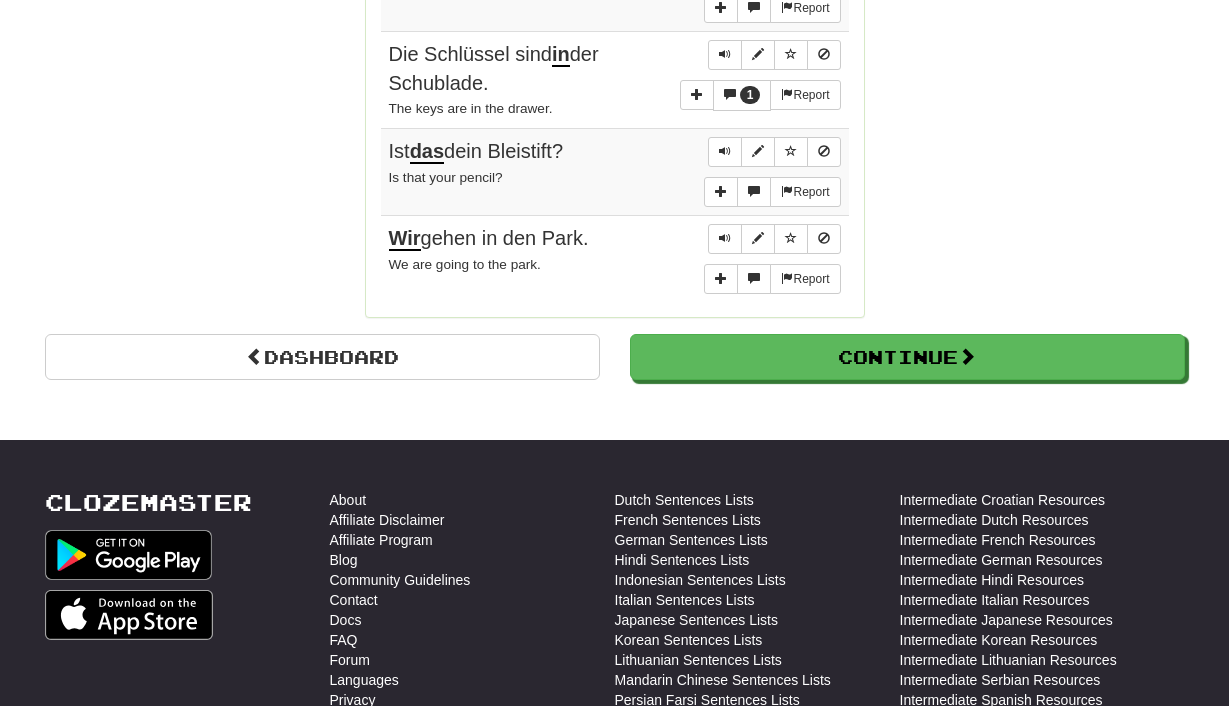 scroll, scrollTop: 1669, scrollLeft: 0, axis: vertical 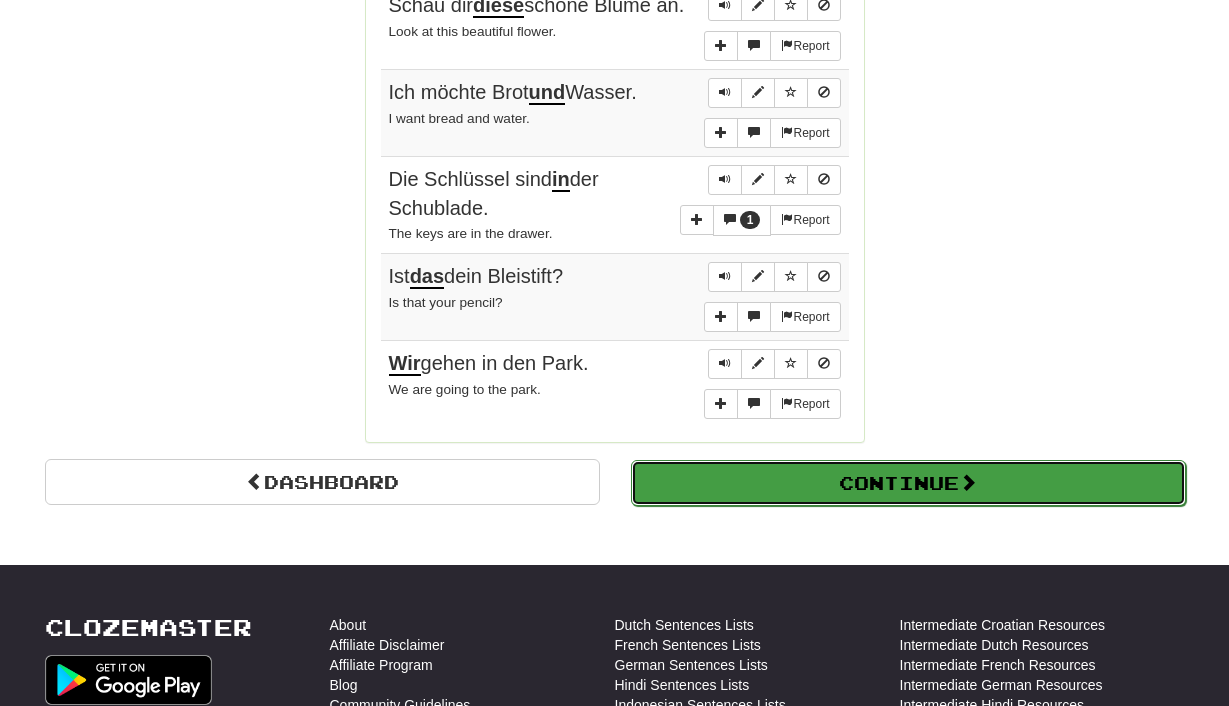 click on "Continue" at bounding box center [908, 483] 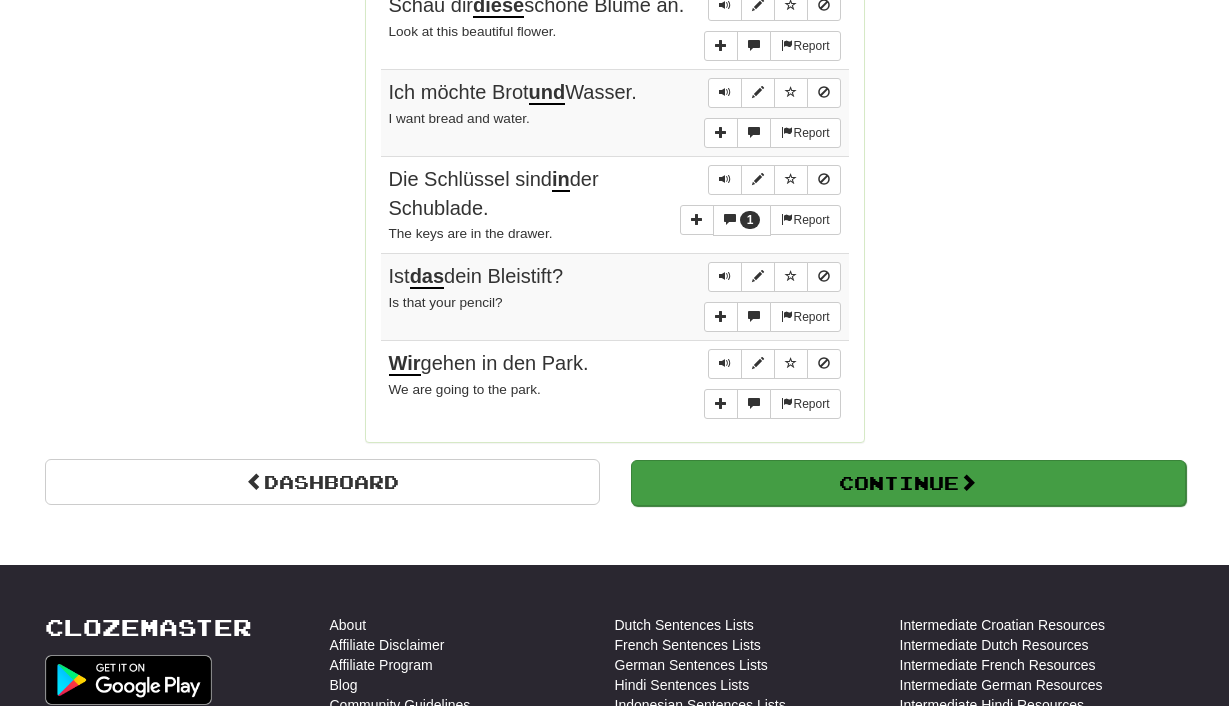 scroll, scrollTop: 710, scrollLeft: 0, axis: vertical 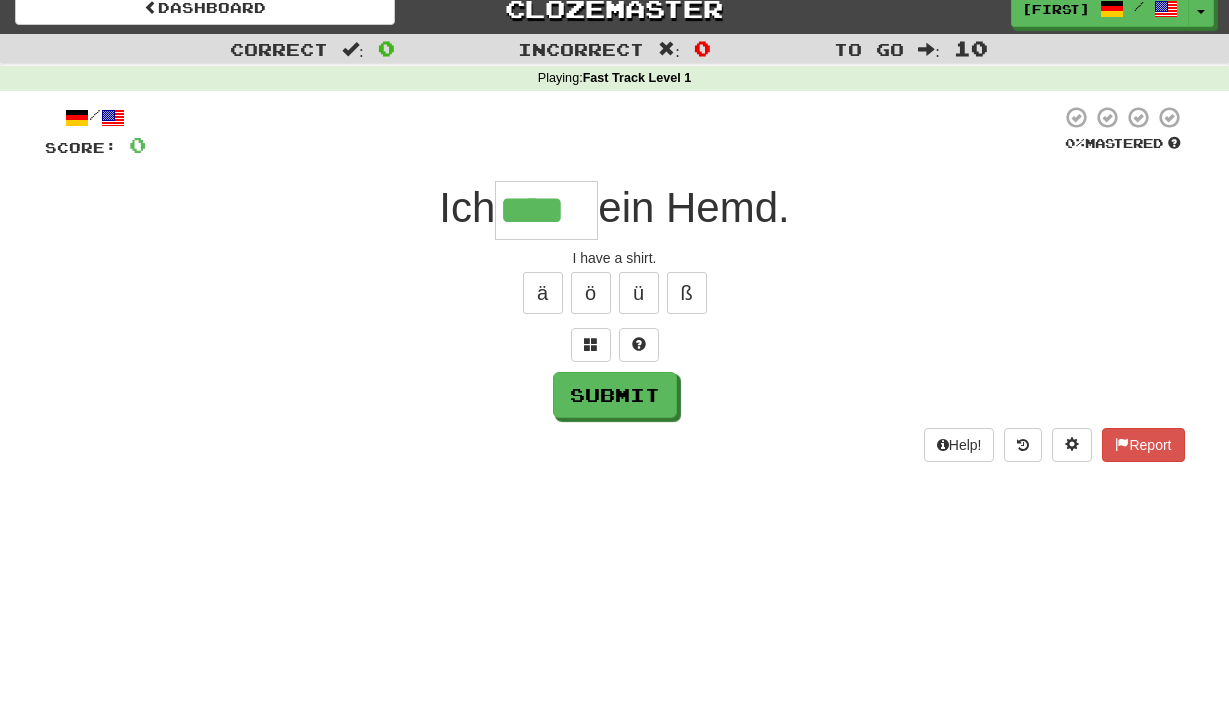 type on "****" 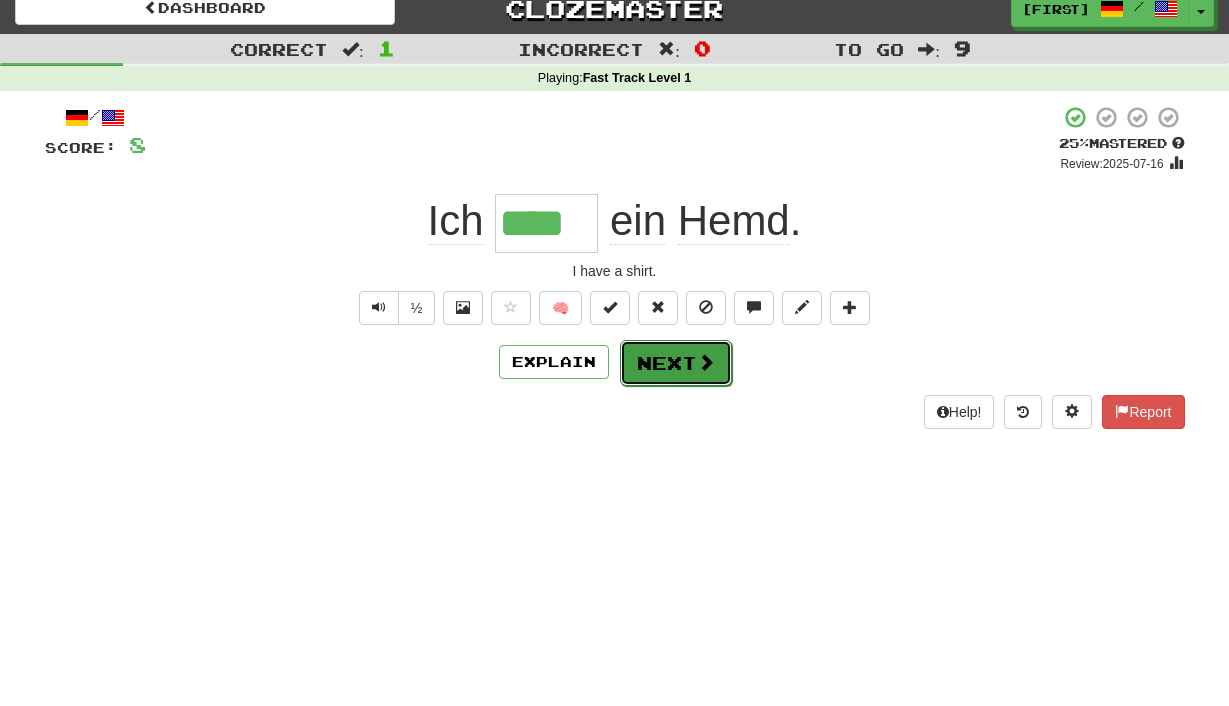 click on "Next" at bounding box center [676, 363] 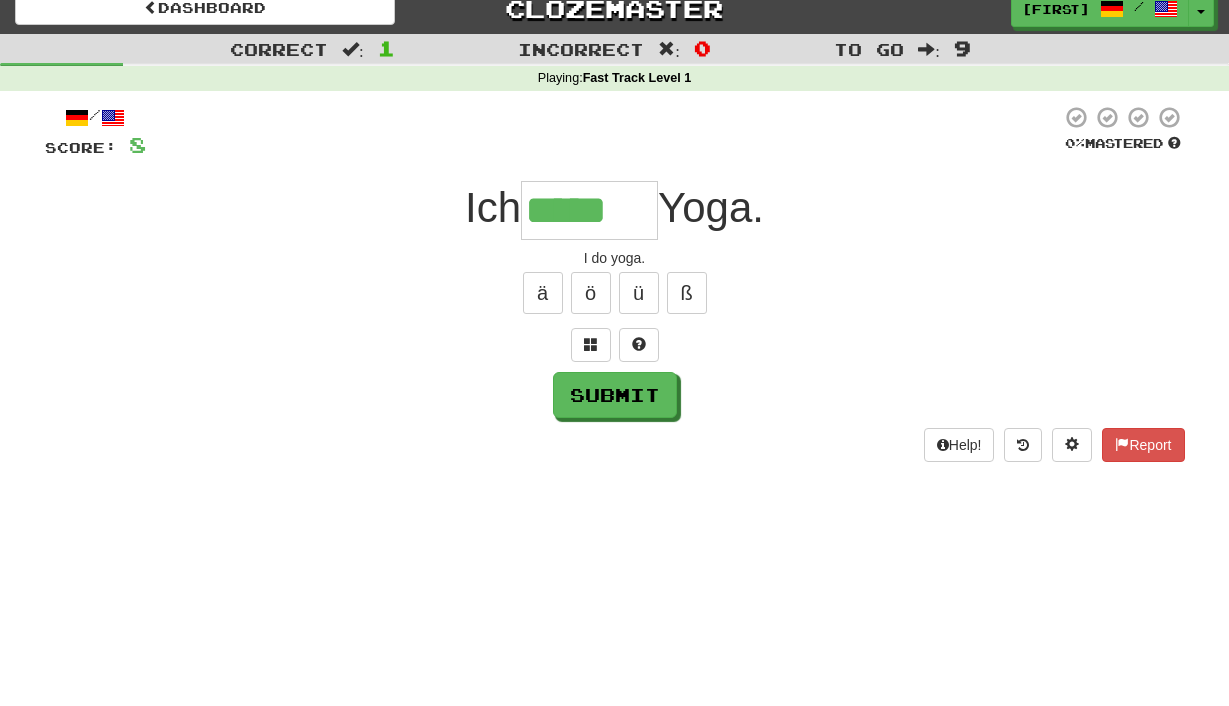 type on "*****" 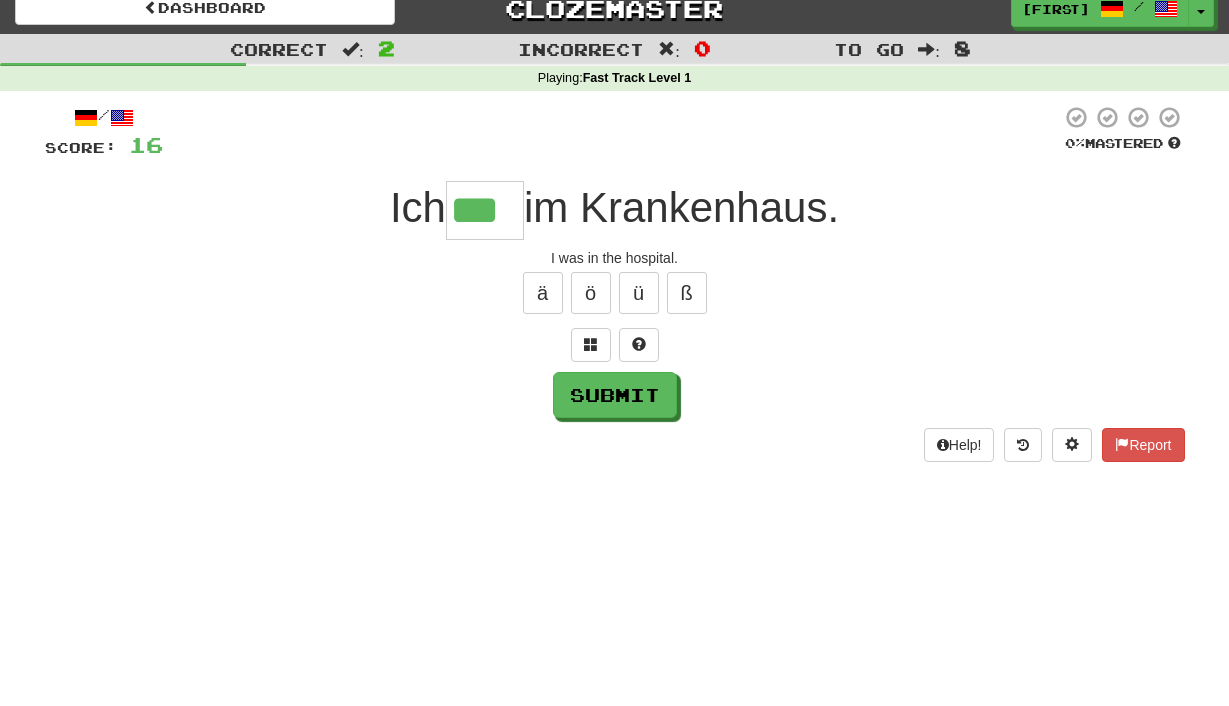 type on "***" 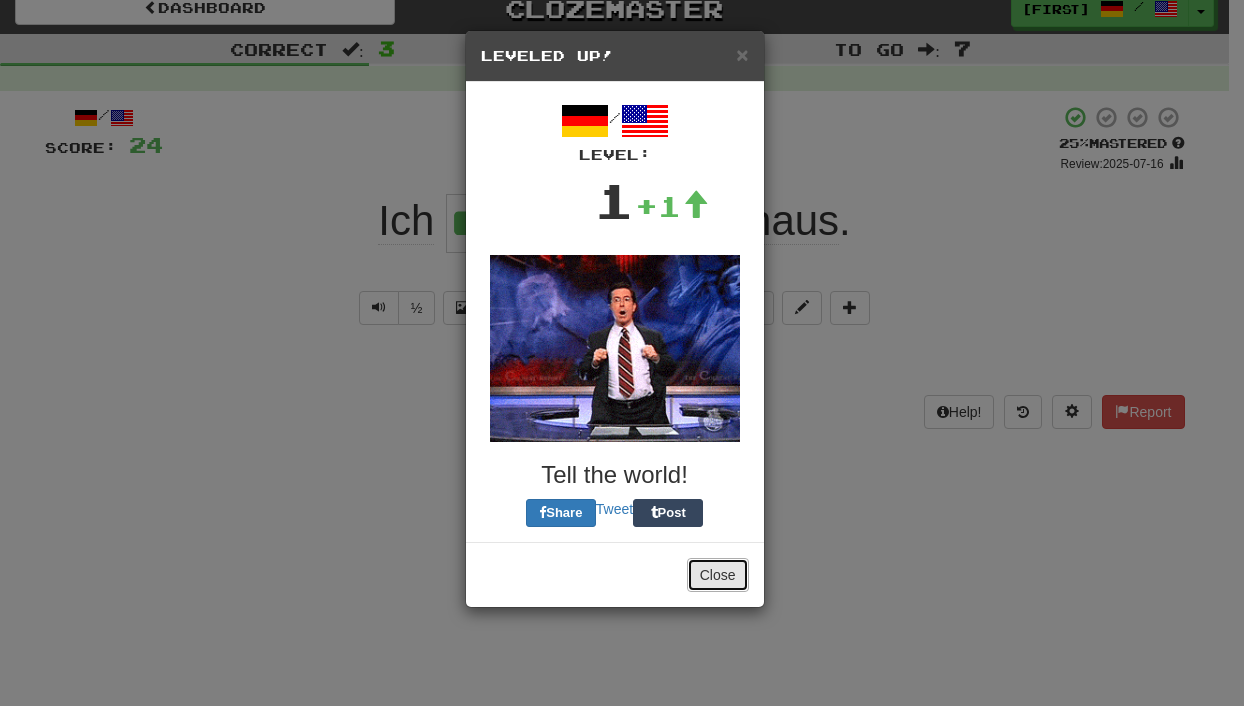 click on "Close" at bounding box center (718, 575) 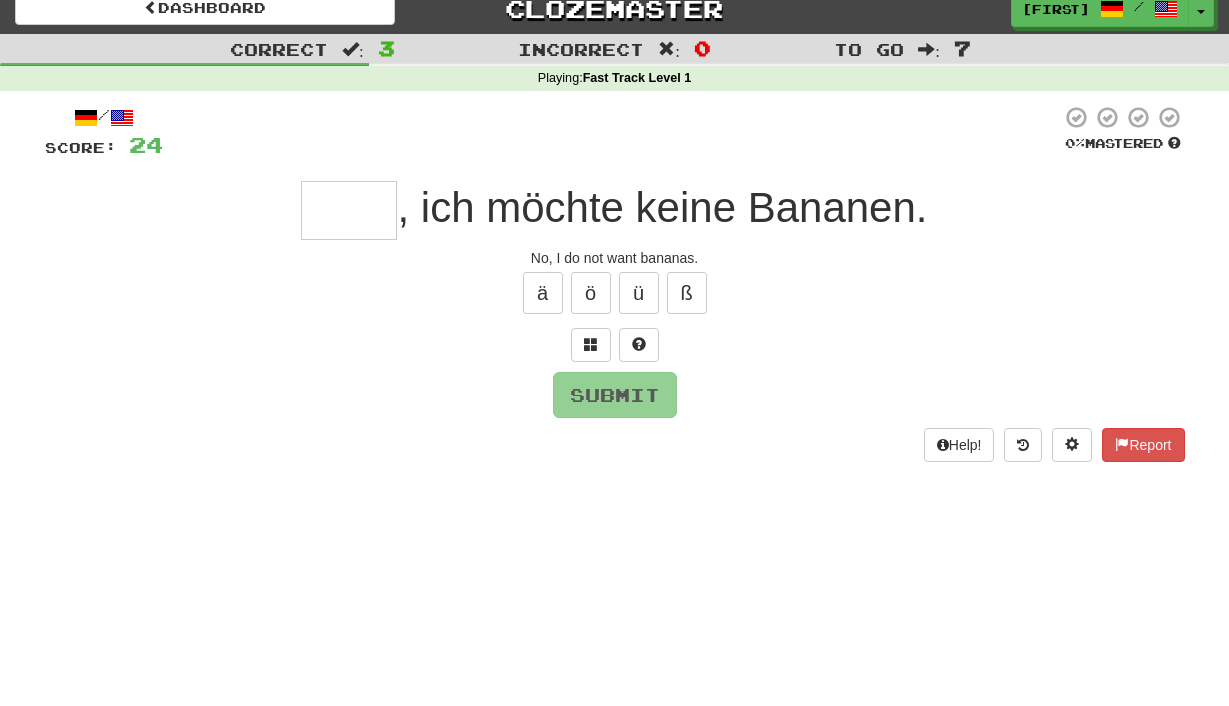 type on "*" 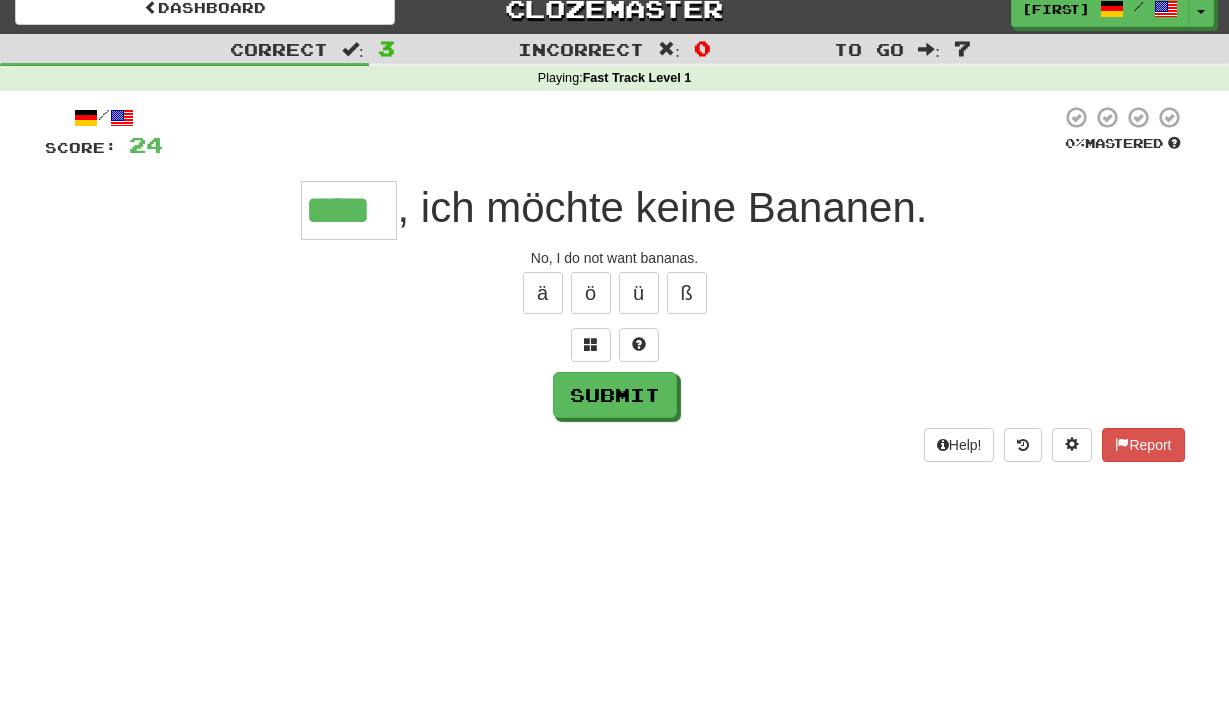 type on "****" 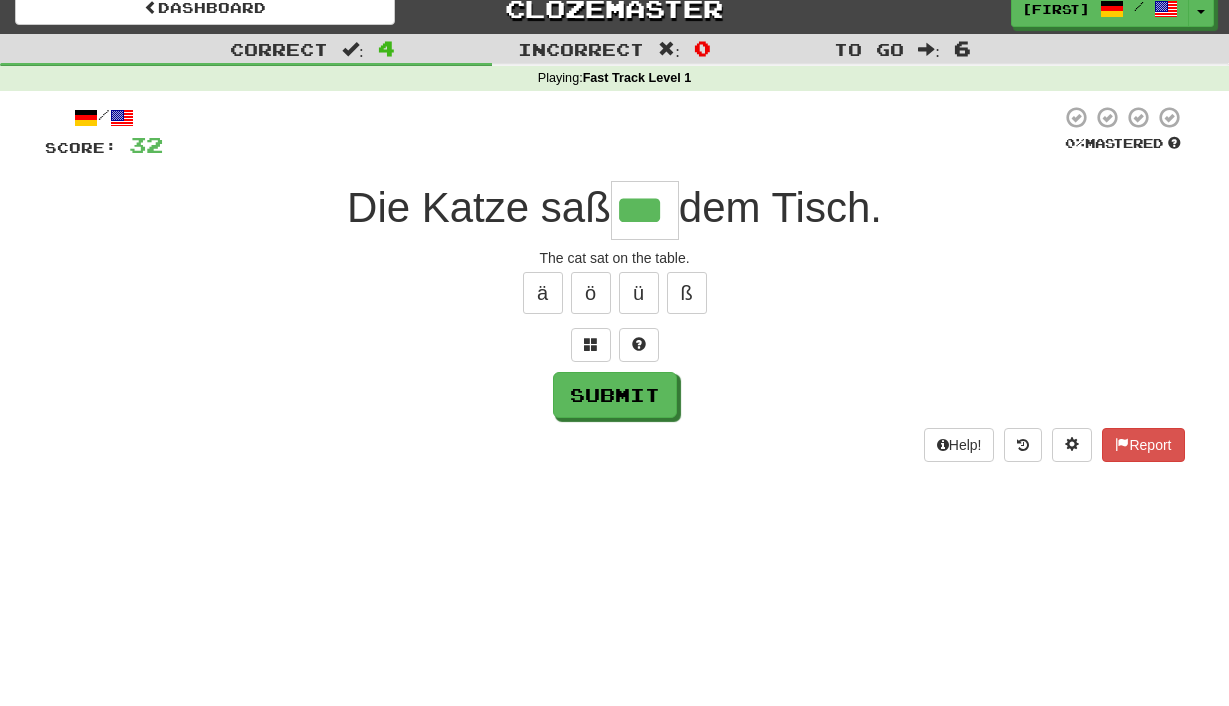 type on "***" 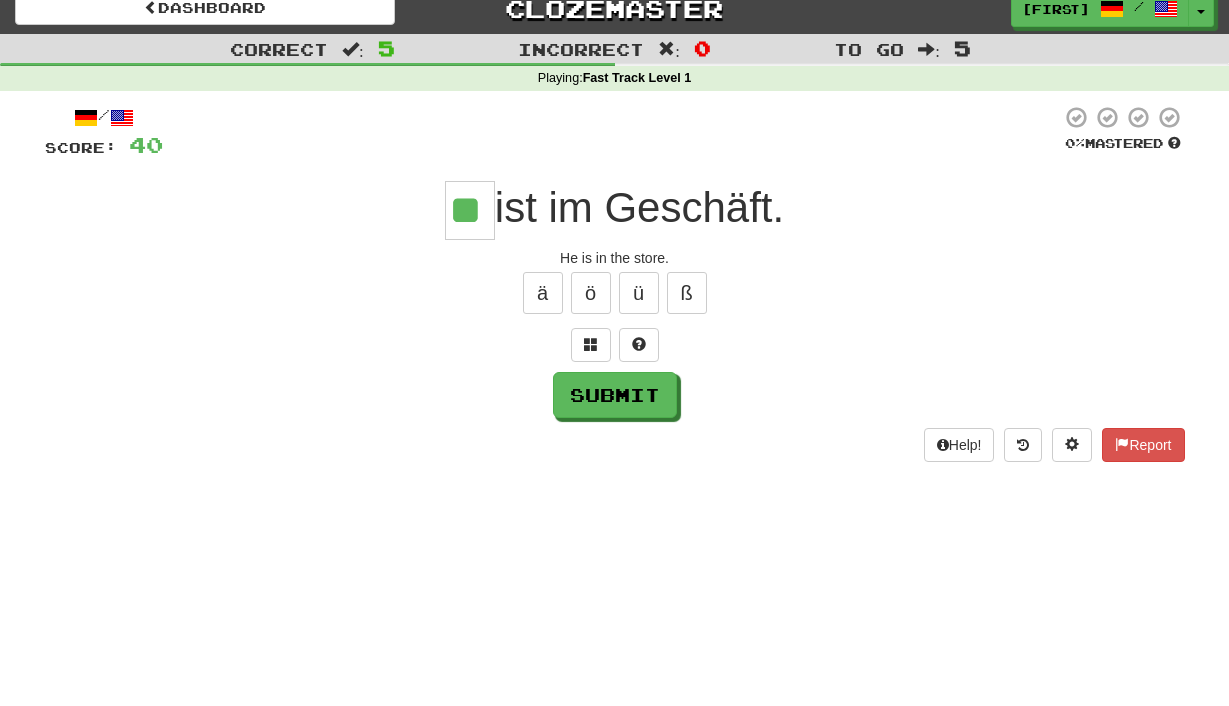 type on "**" 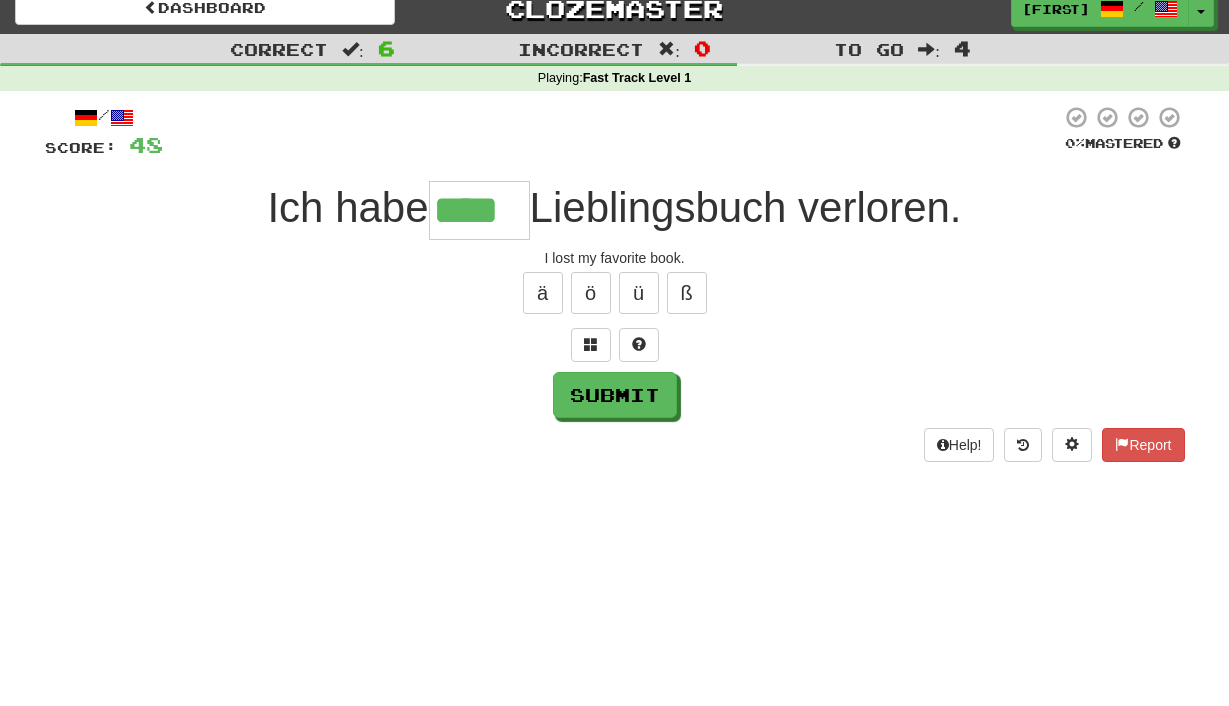 type on "****" 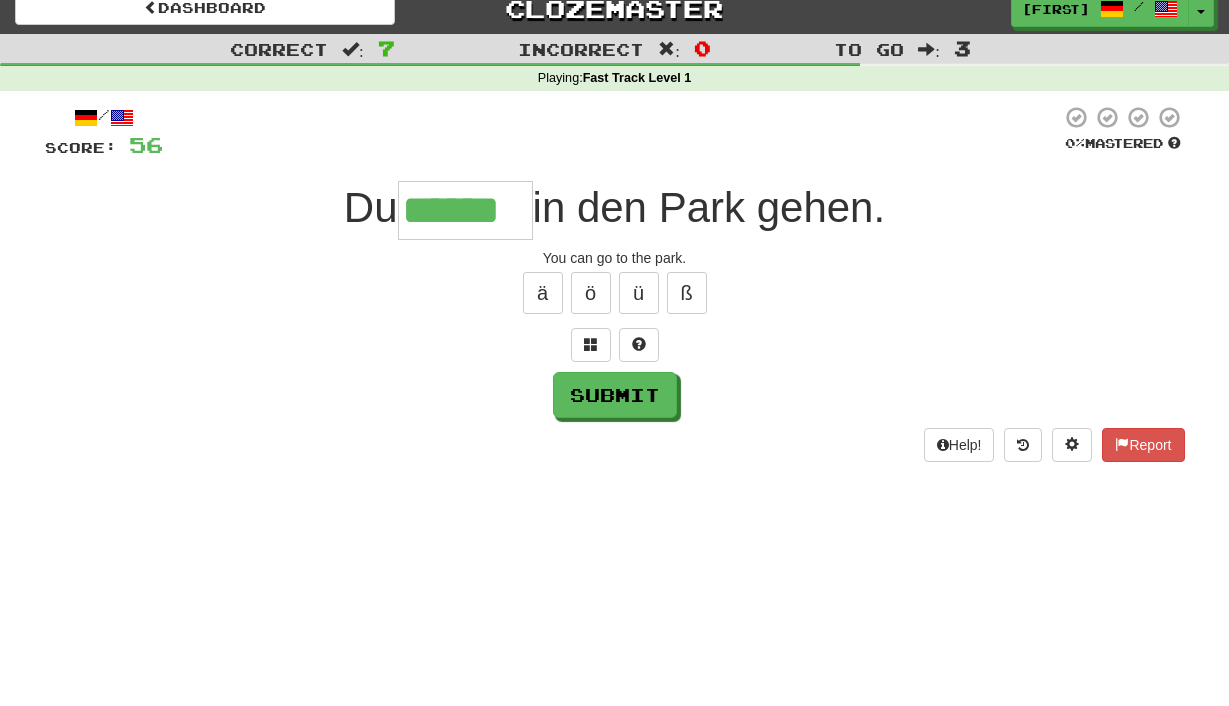 type on "******" 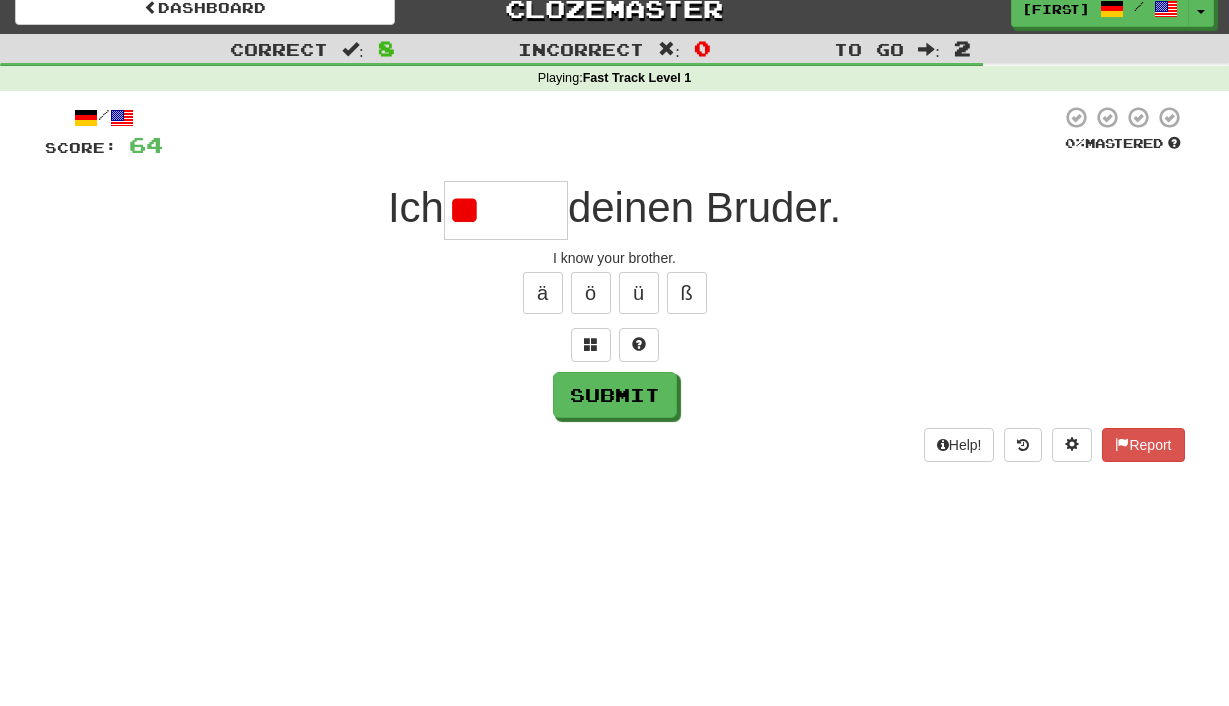 type on "*" 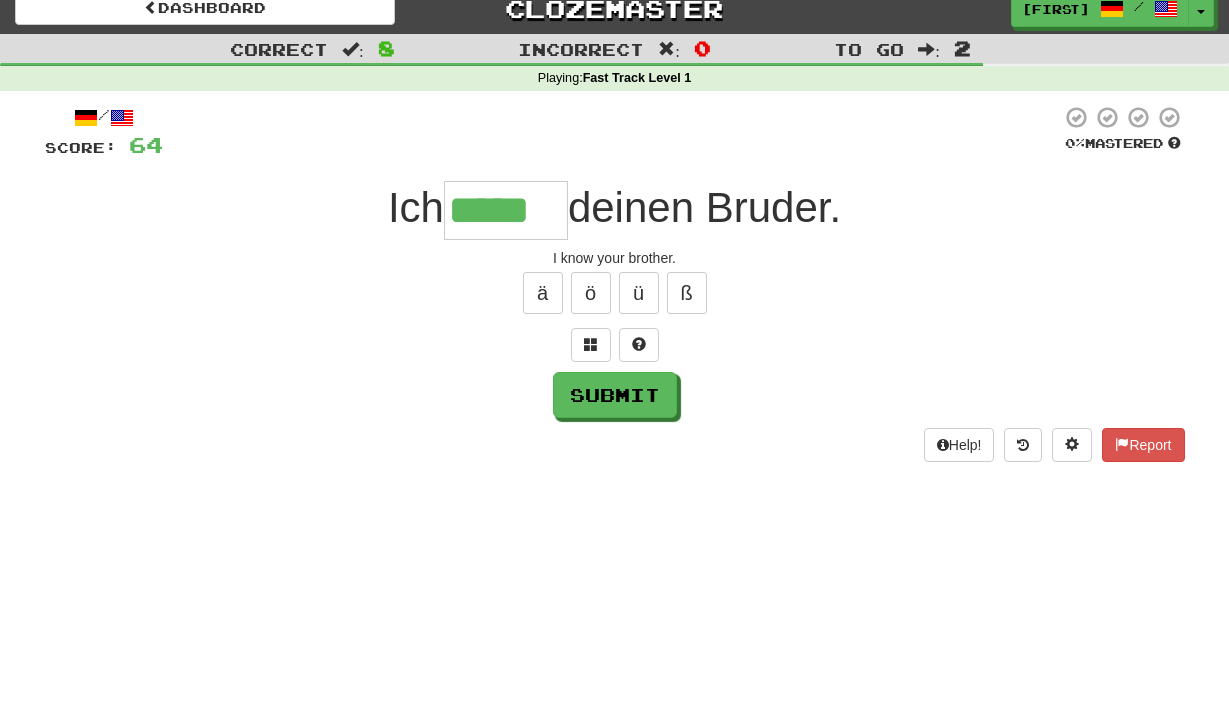type on "*****" 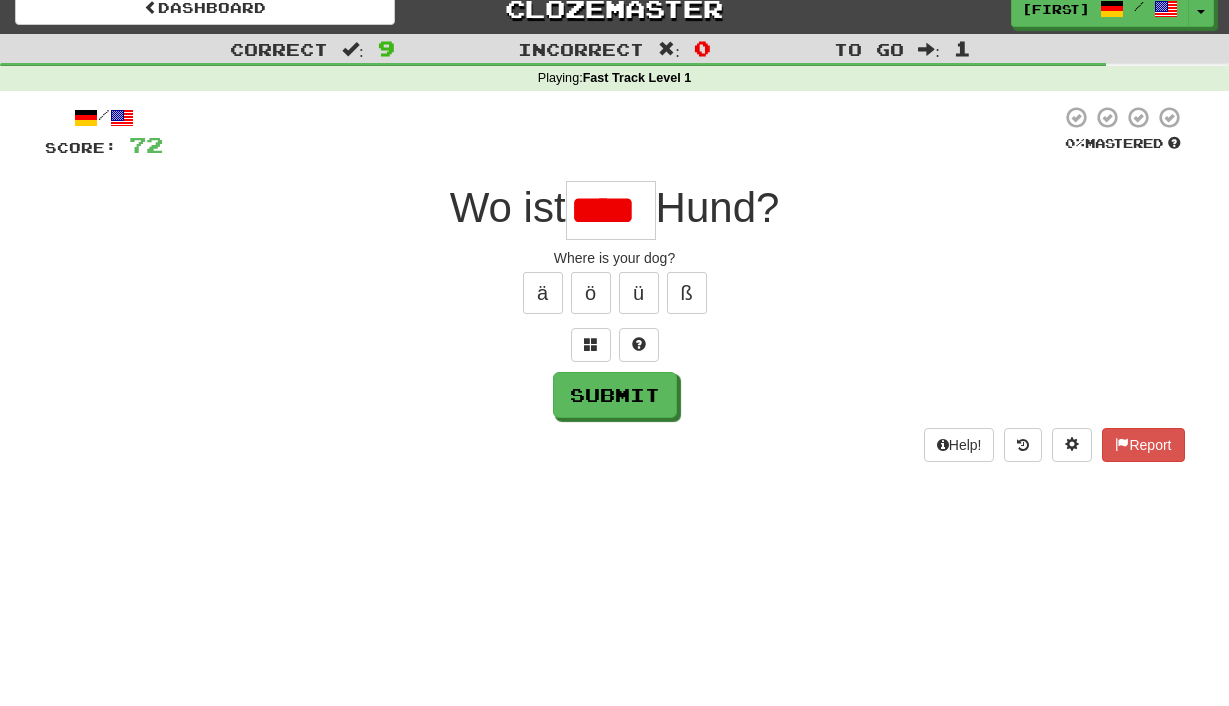 scroll, scrollTop: 0, scrollLeft: 0, axis: both 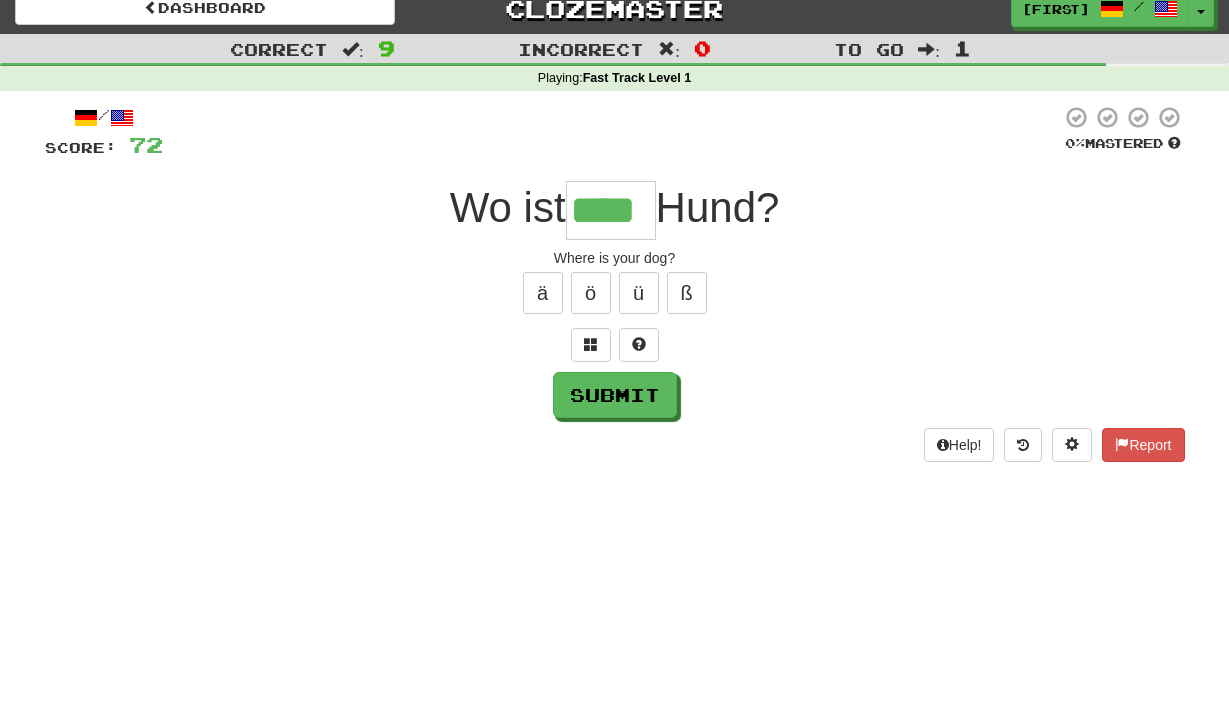 type on "****" 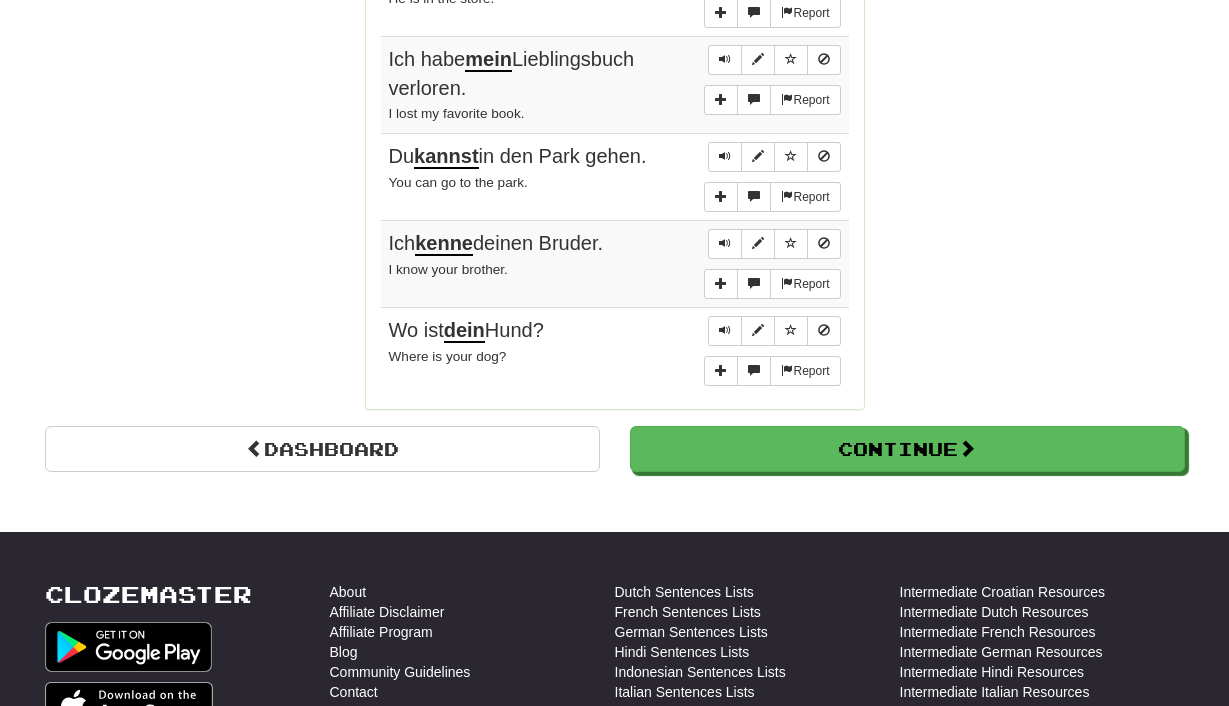 scroll, scrollTop: 1696, scrollLeft: 0, axis: vertical 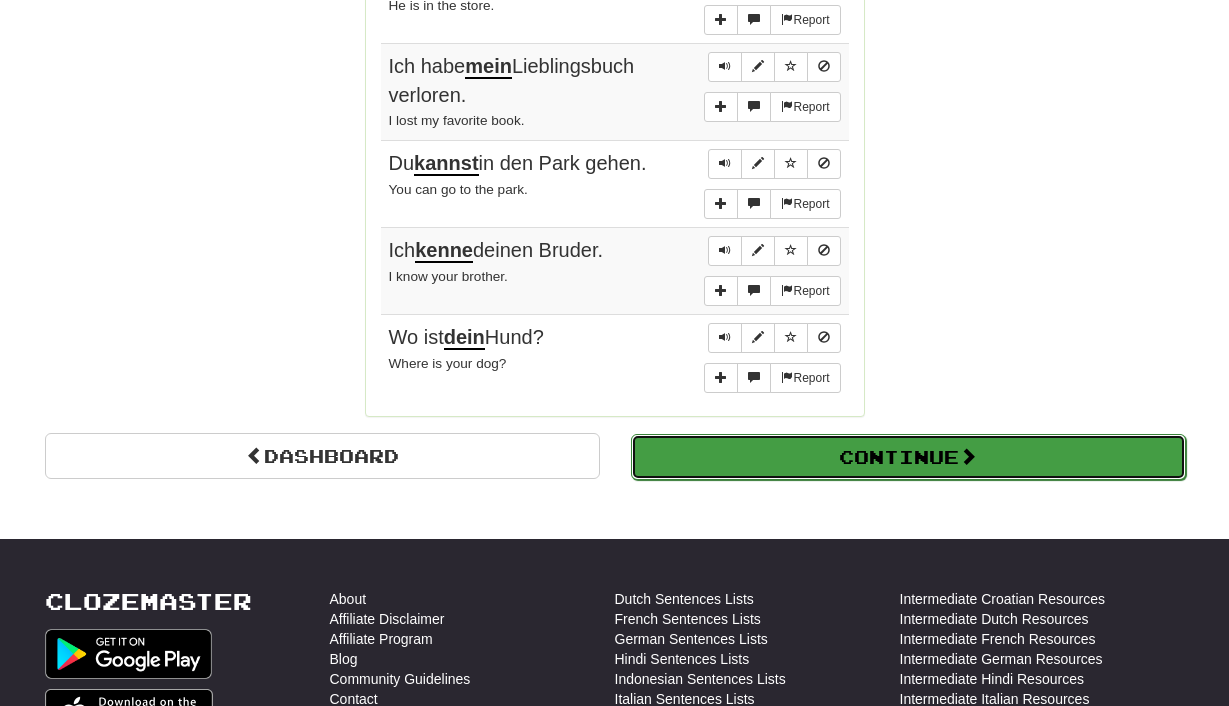 click on "Continue" at bounding box center [908, 457] 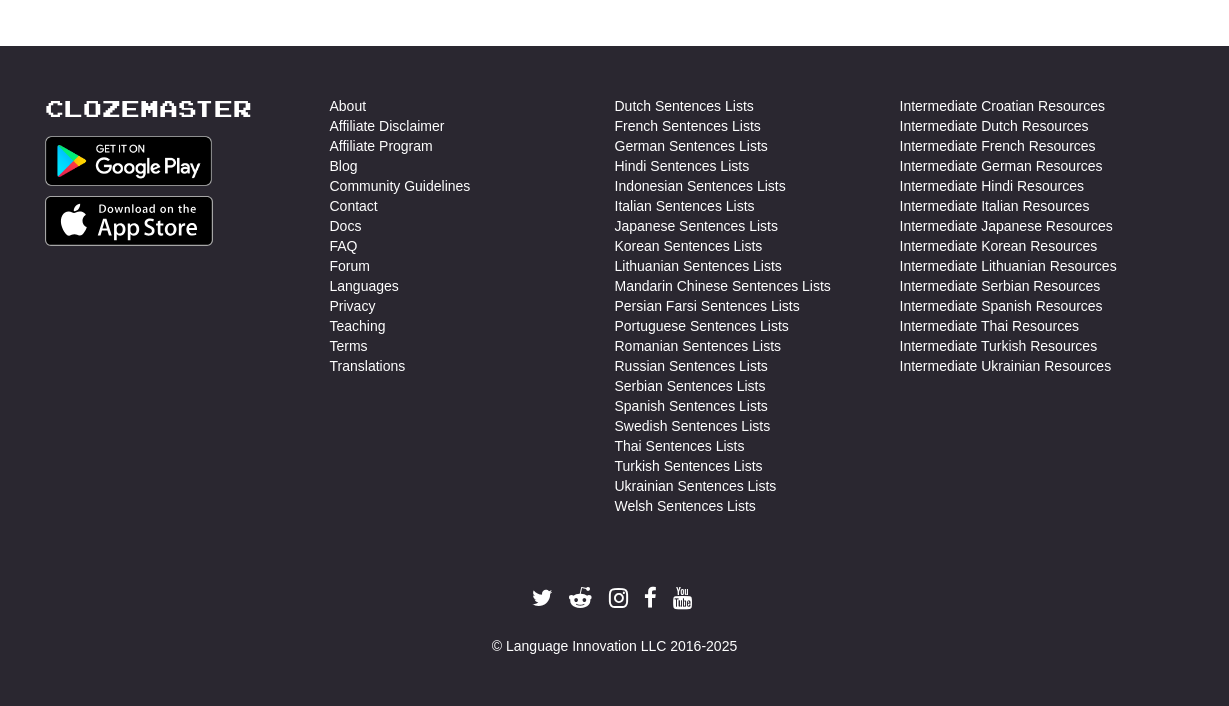 scroll, scrollTop: 0, scrollLeft: 0, axis: both 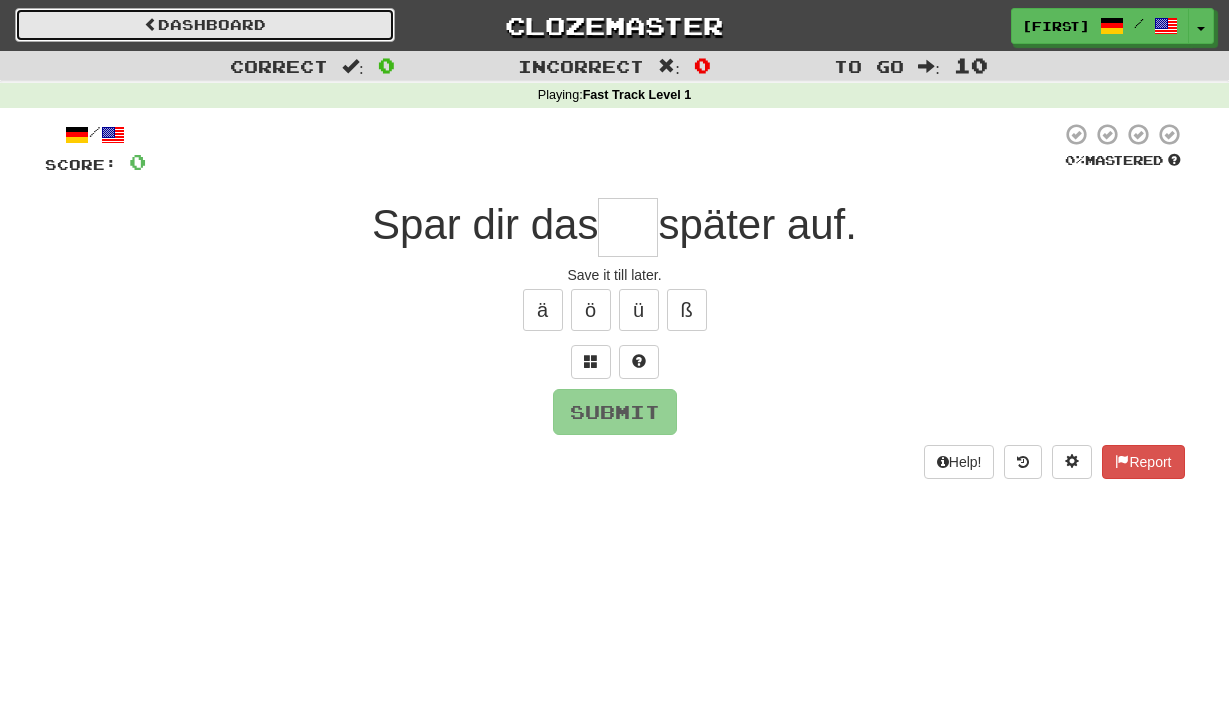 click on "Dashboard" at bounding box center [205, 25] 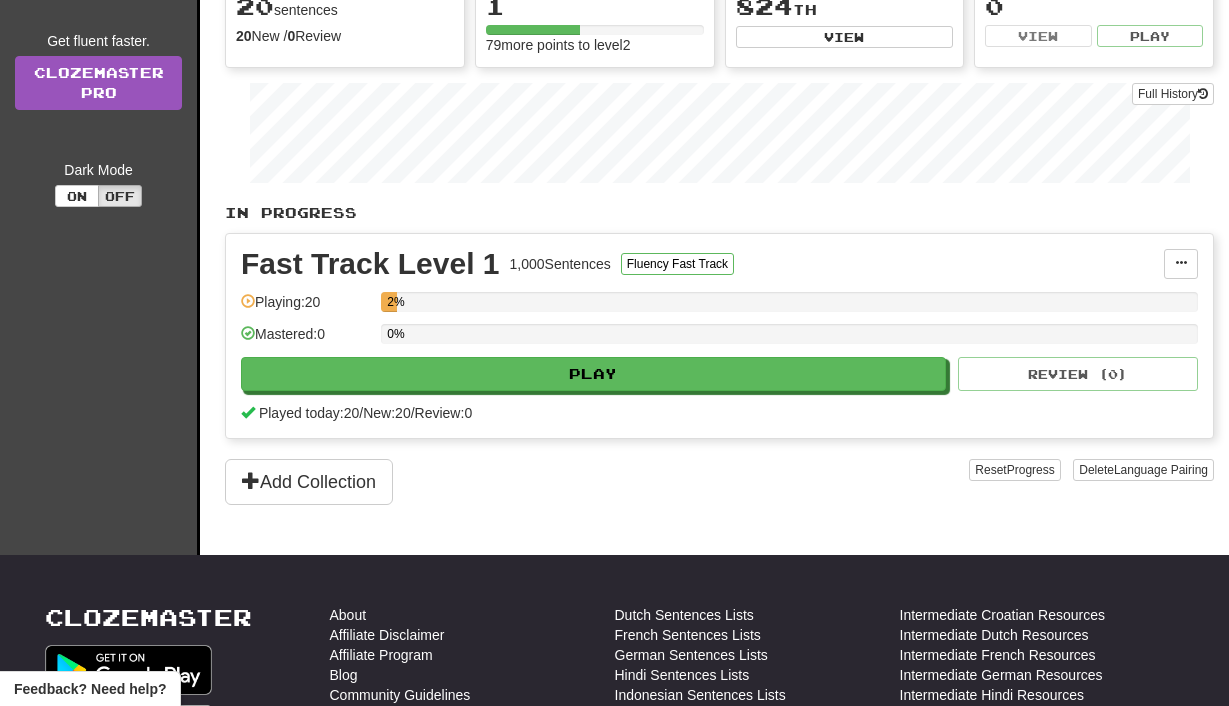 scroll, scrollTop: 250, scrollLeft: 0, axis: vertical 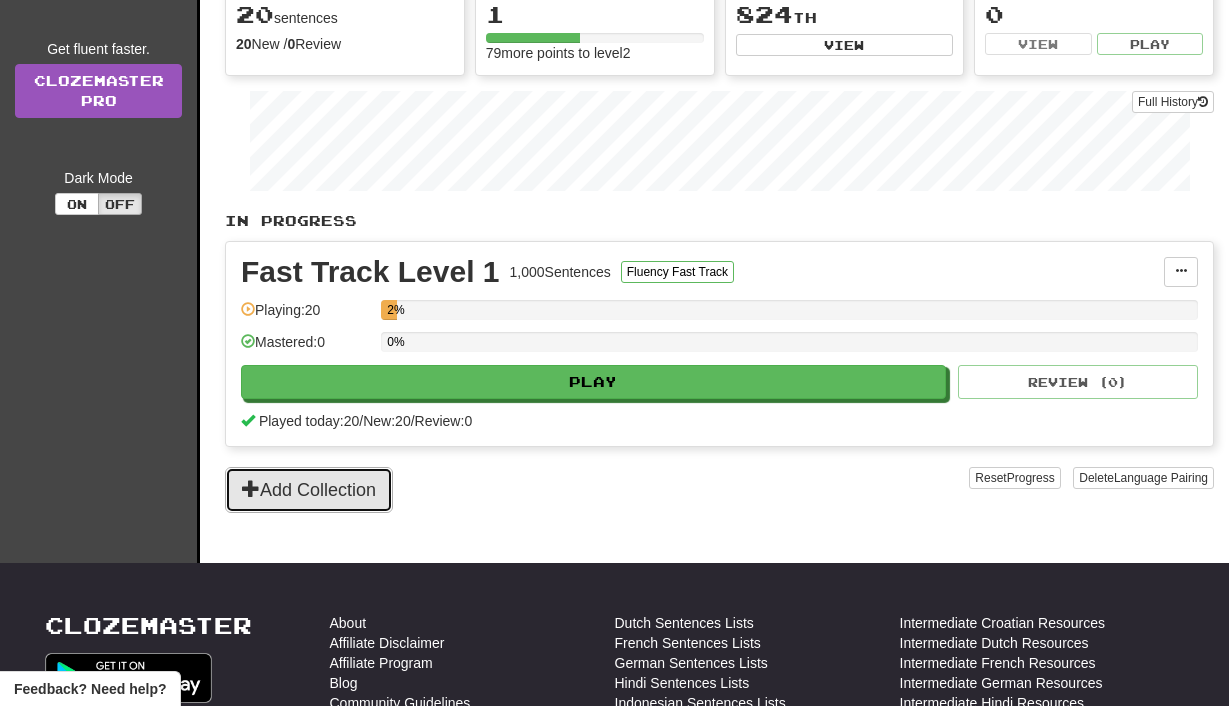 click on "Add Collection" at bounding box center [309, 490] 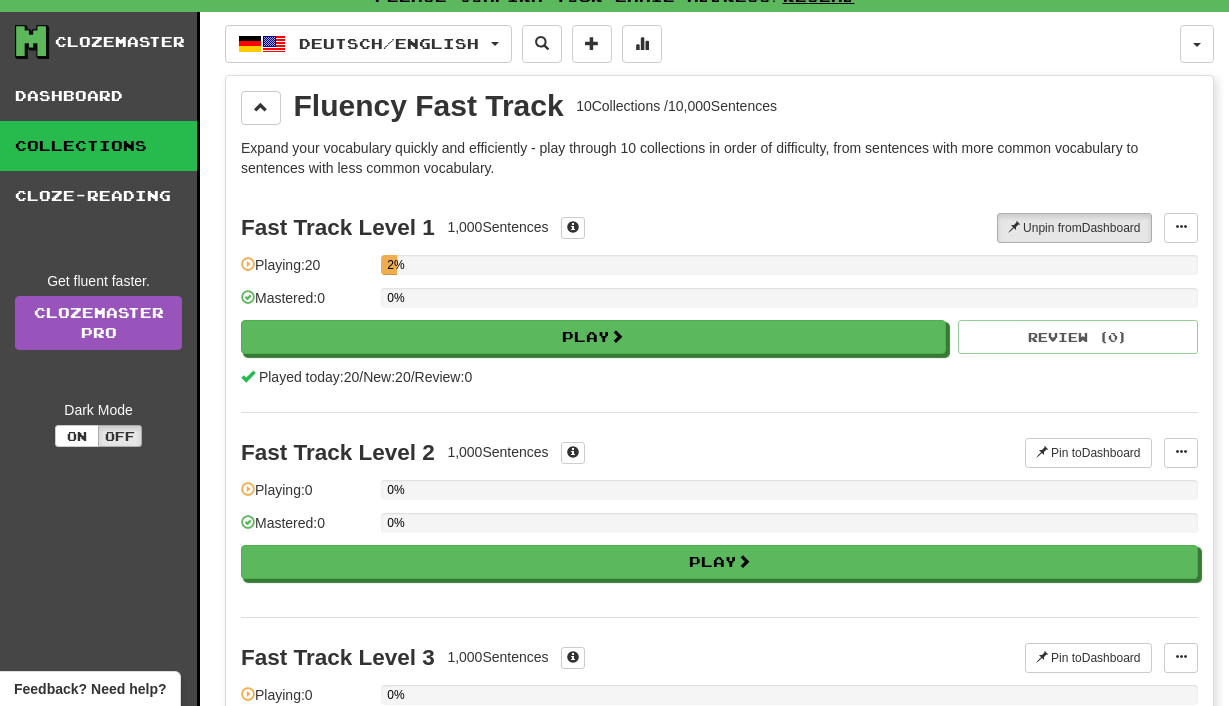 scroll, scrollTop: 0, scrollLeft: 0, axis: both 